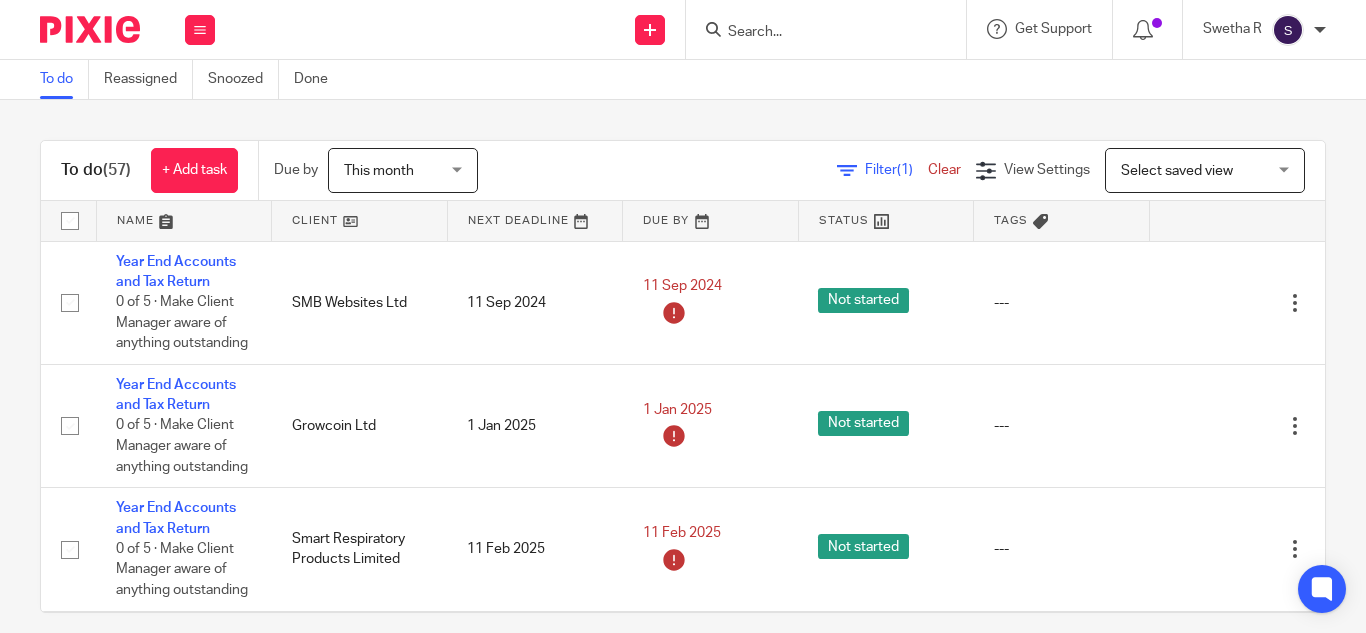 scroll, scrollTop: 0, scrollLeft: 0, axis: both 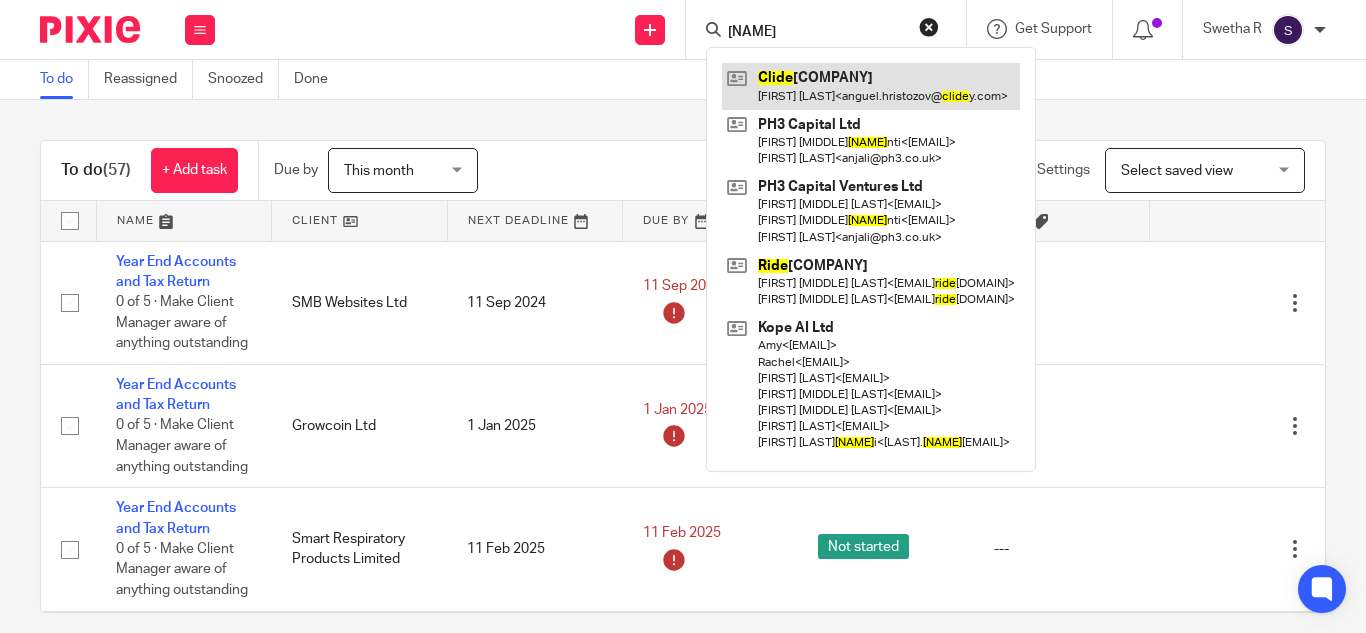 type on "cide" 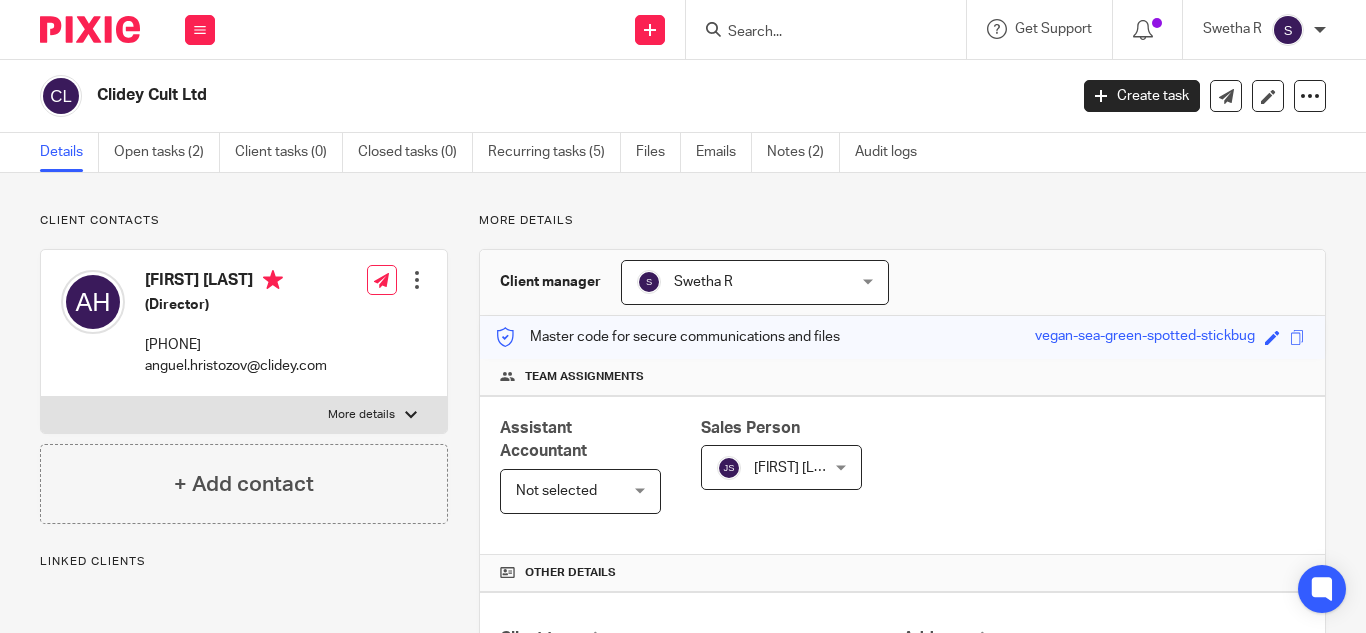 scroll, scrollTop: 0, scrollLeft: 0, axis: both 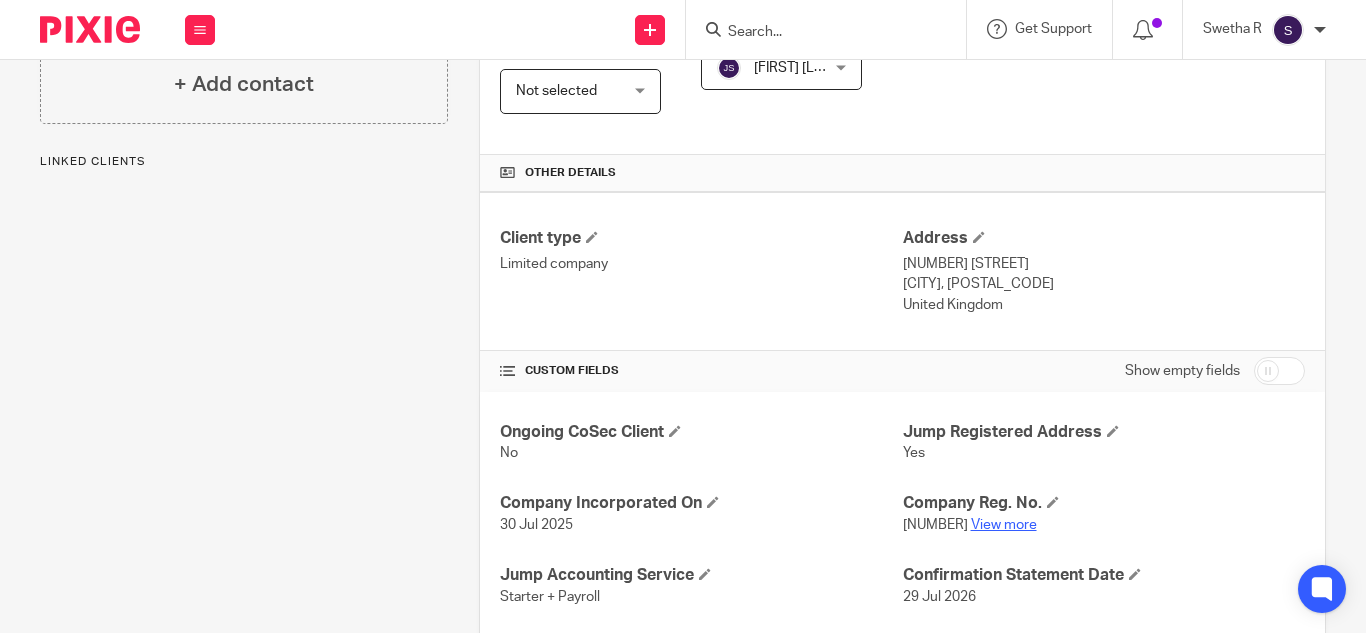 click on "View more" at bounding box center [1004, 525] 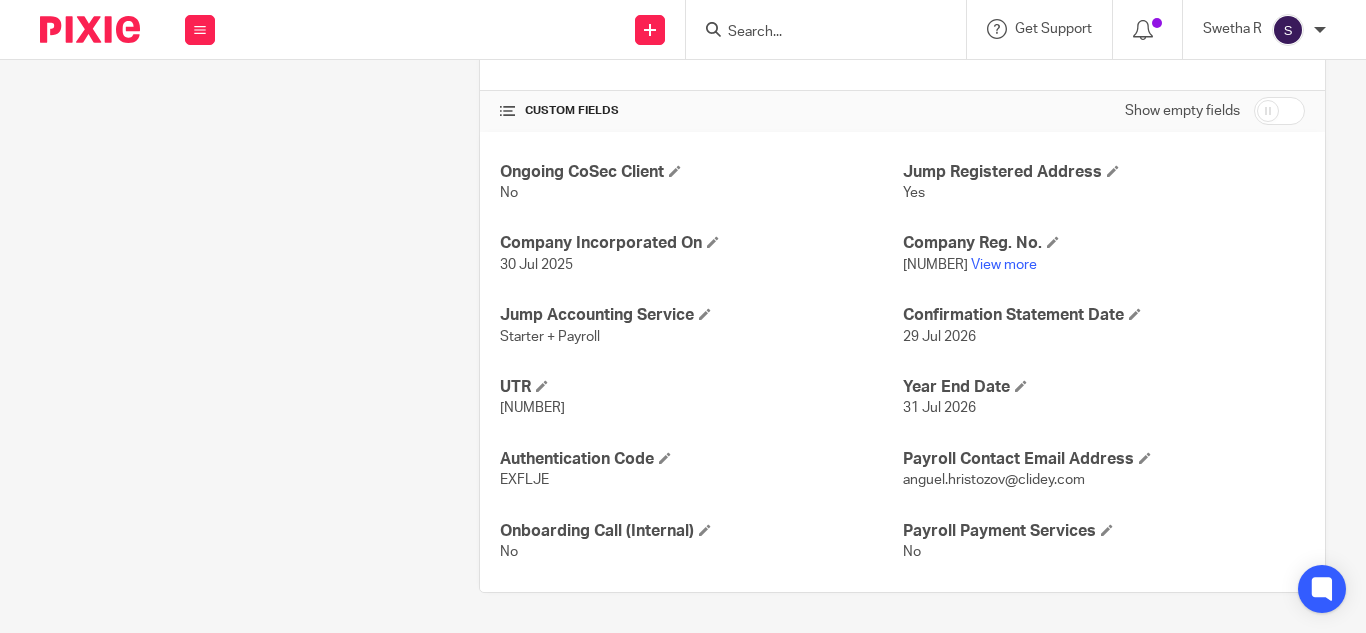 scroll, scrollTop: 0, scrollLeft: 0, axis: both 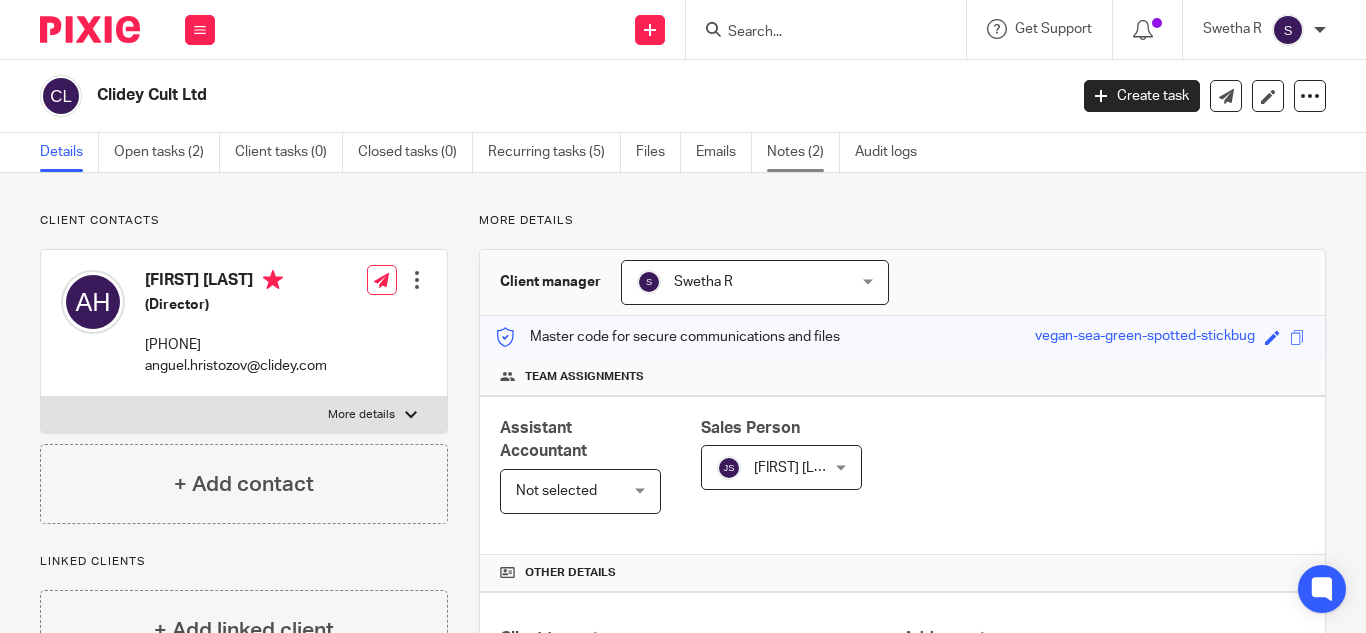 drag, startPoint x: 800, startPoint y: 162, endPoint x: 784, endPoint y: 272, distance: 111.15755 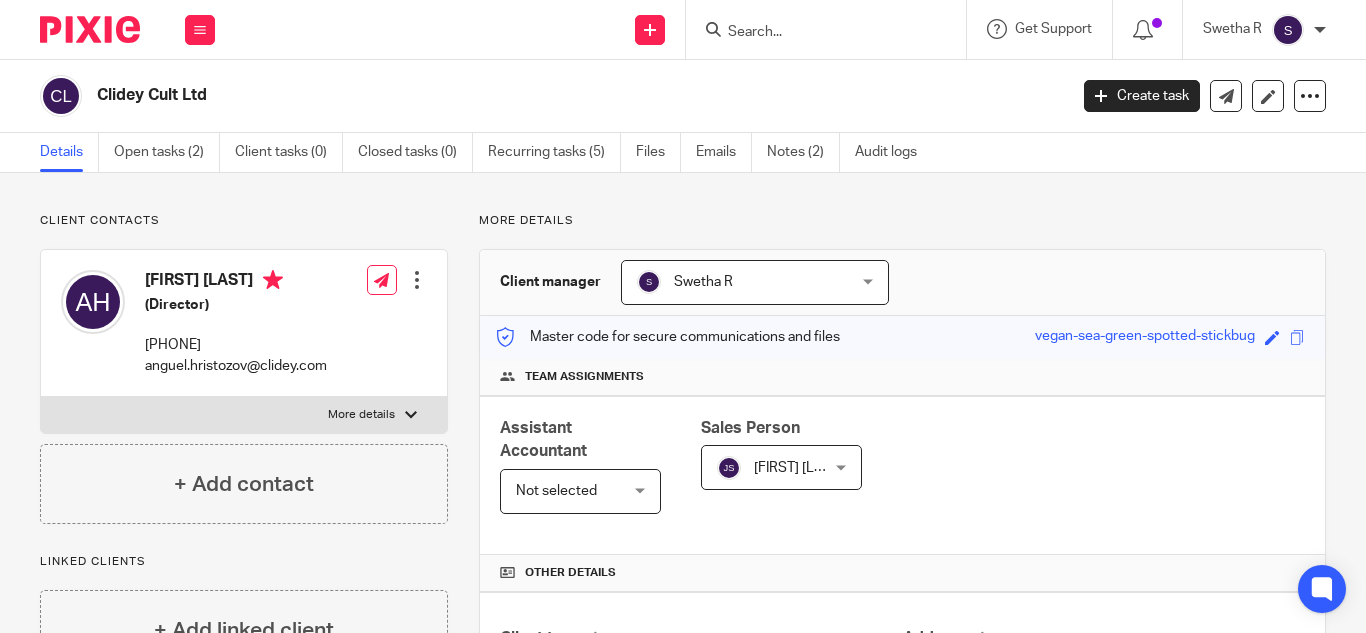 click on "Notes (2)" at bounding box center [803, 152] 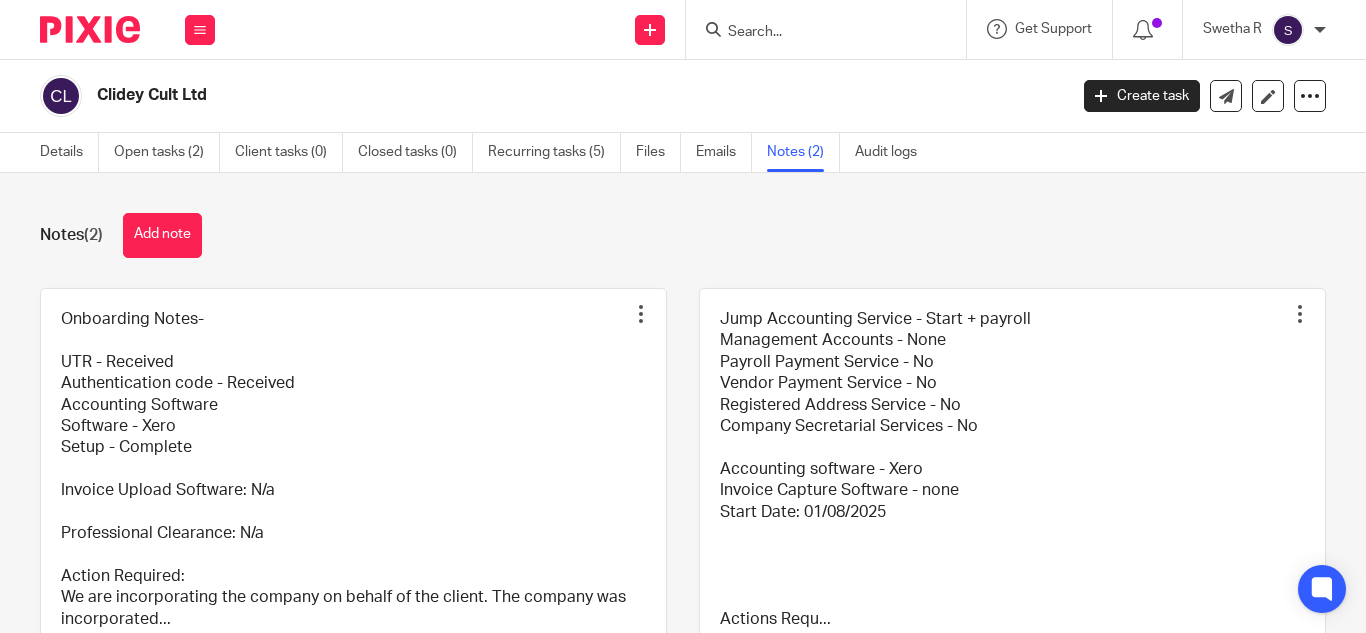 scroll, scrollTop: 0, scrollLeft: 0, axis: both 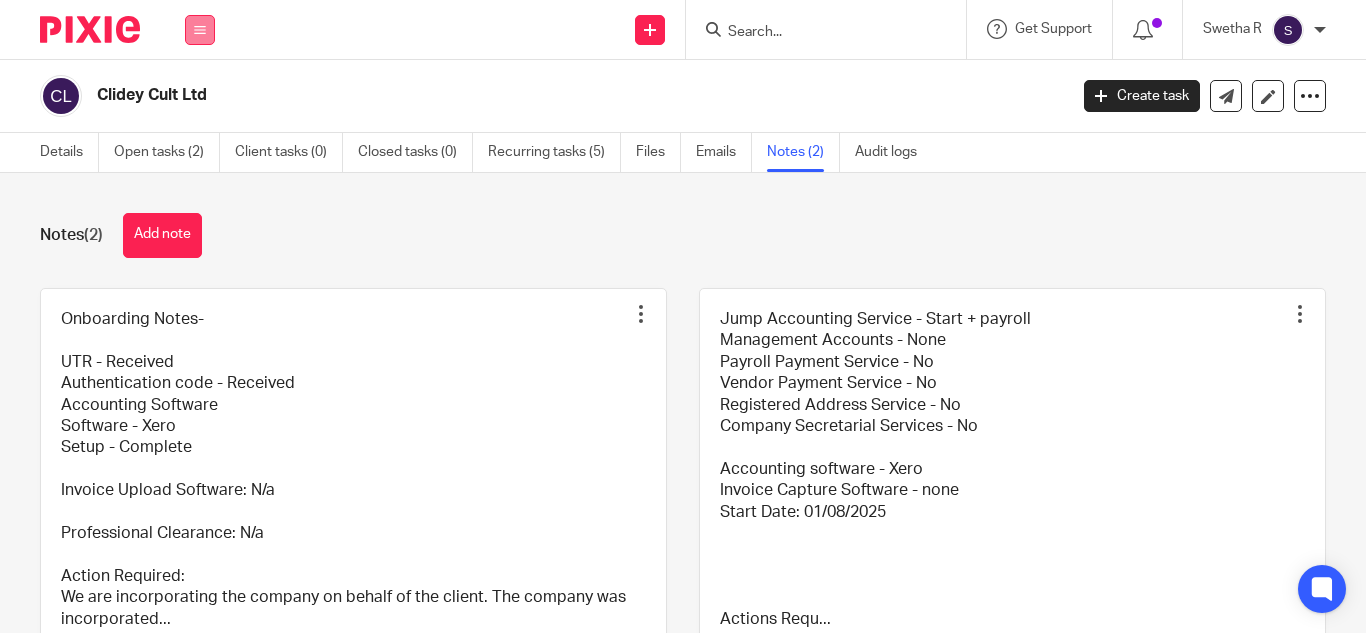 click at bounding box center [200, 30] 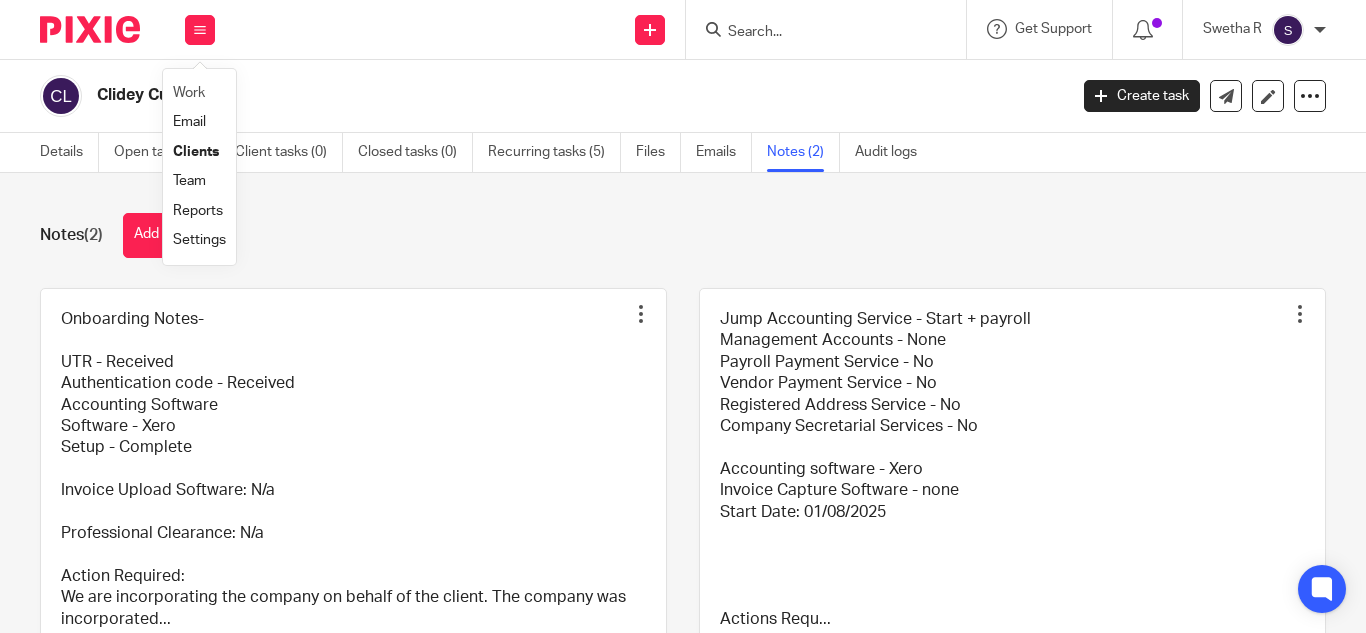 click on "Work" at bounding box center (199, 93) 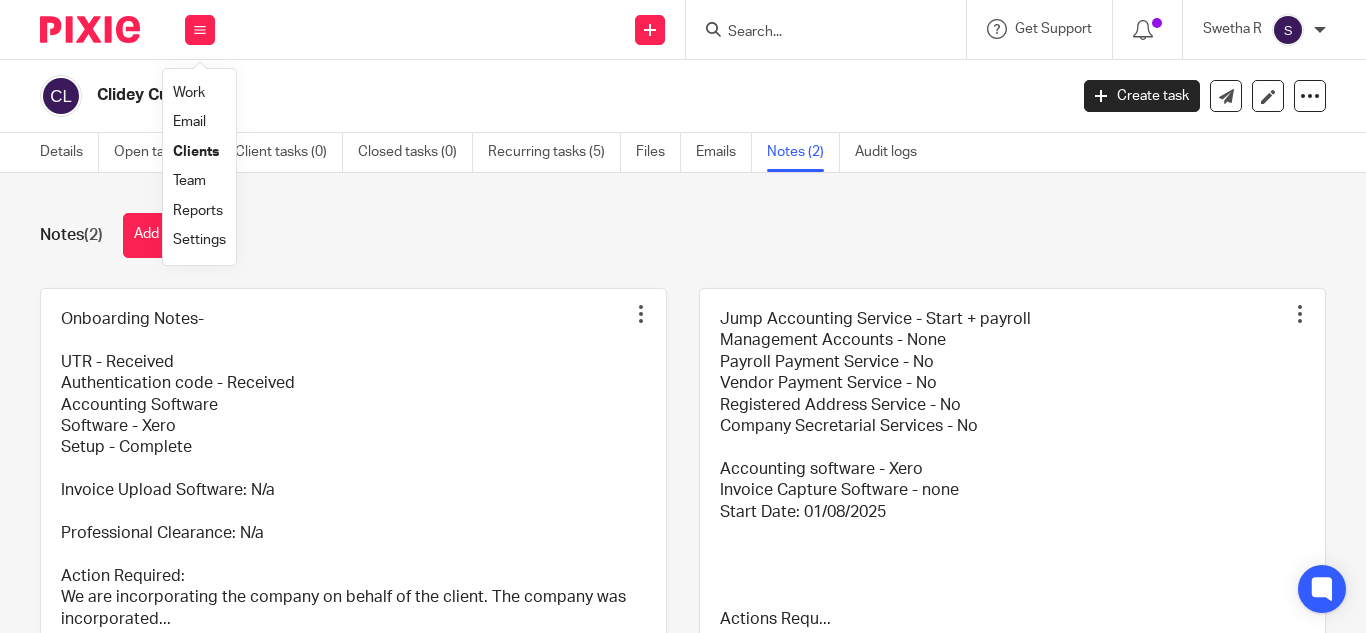 click on "Work" at bounding box center (189, 93) 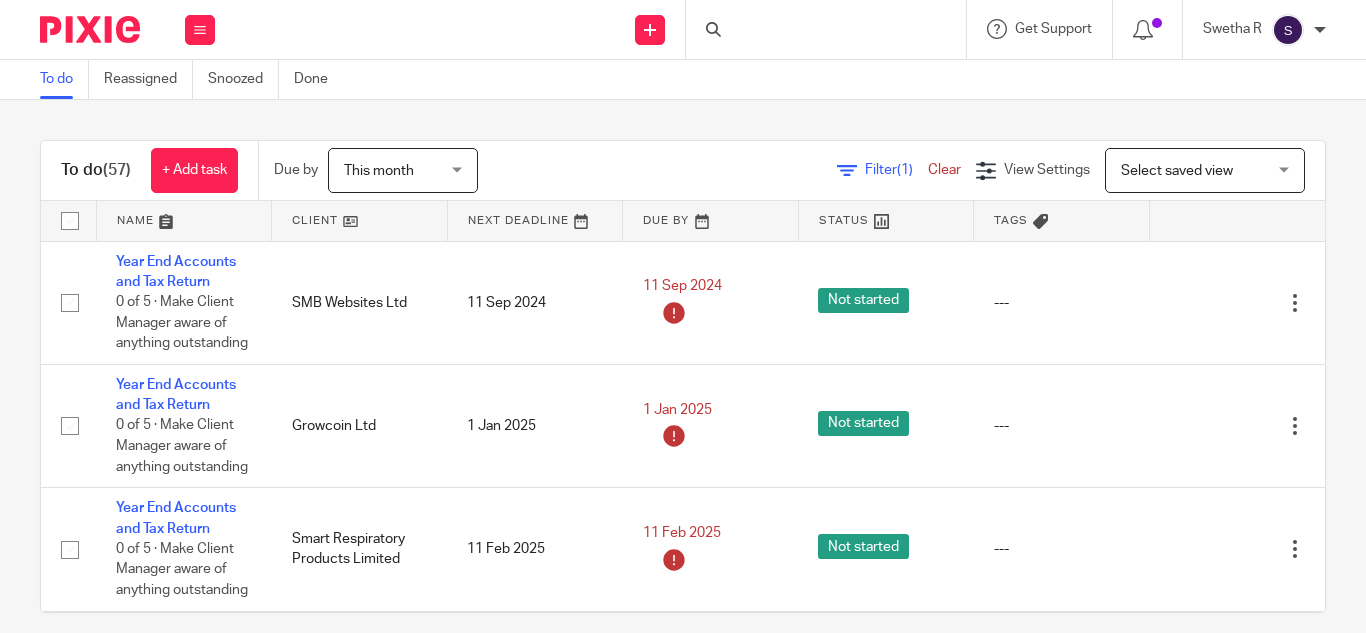 scroll, scrollTop: 0, scrollLeft: 0, axis: both 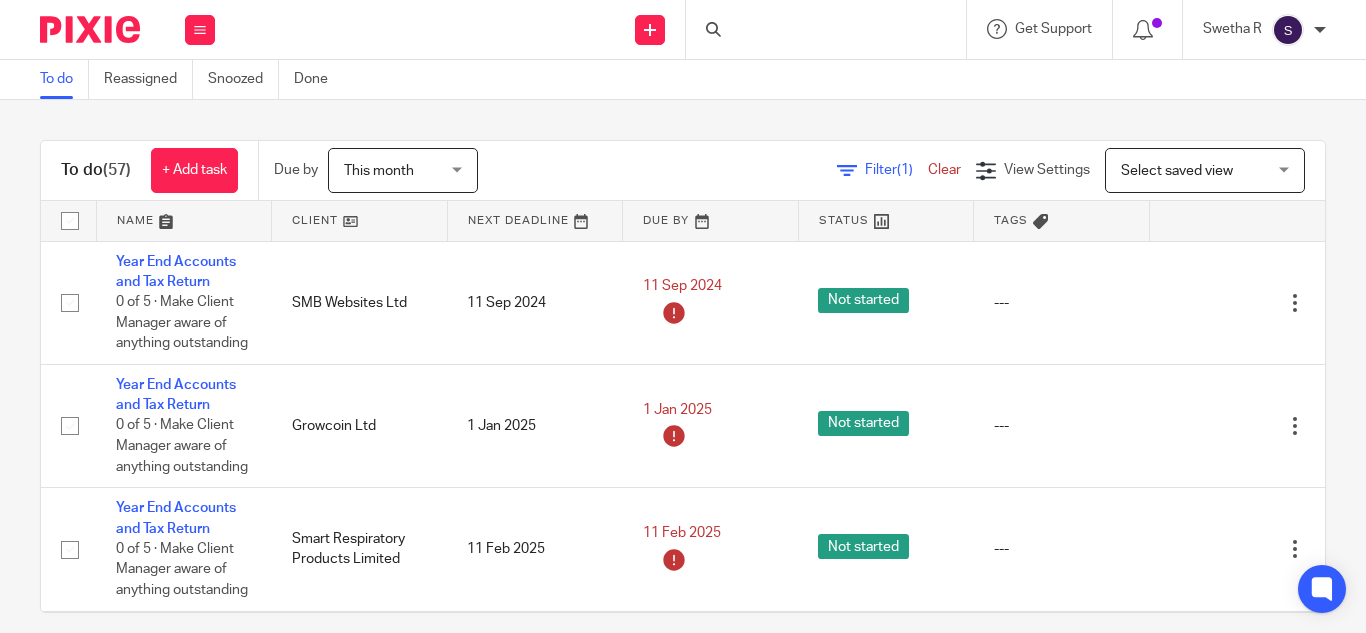 click at bounding box center [826, 29] 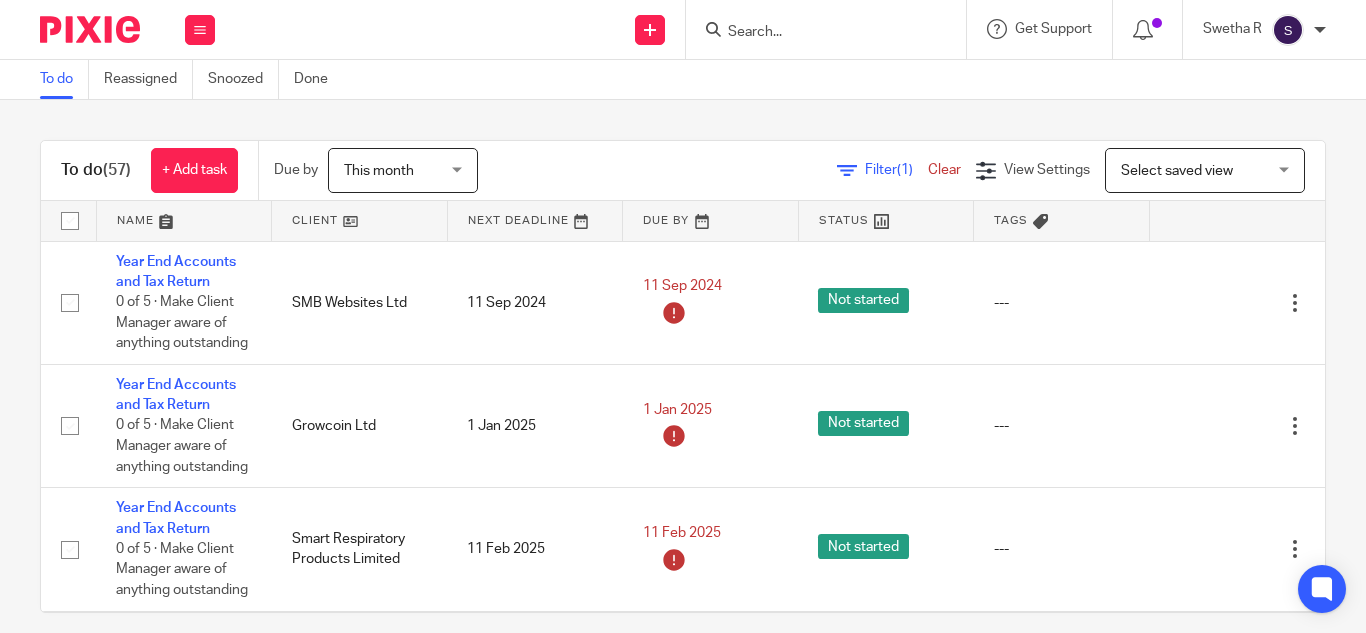 click at bounding box center (816, 33) 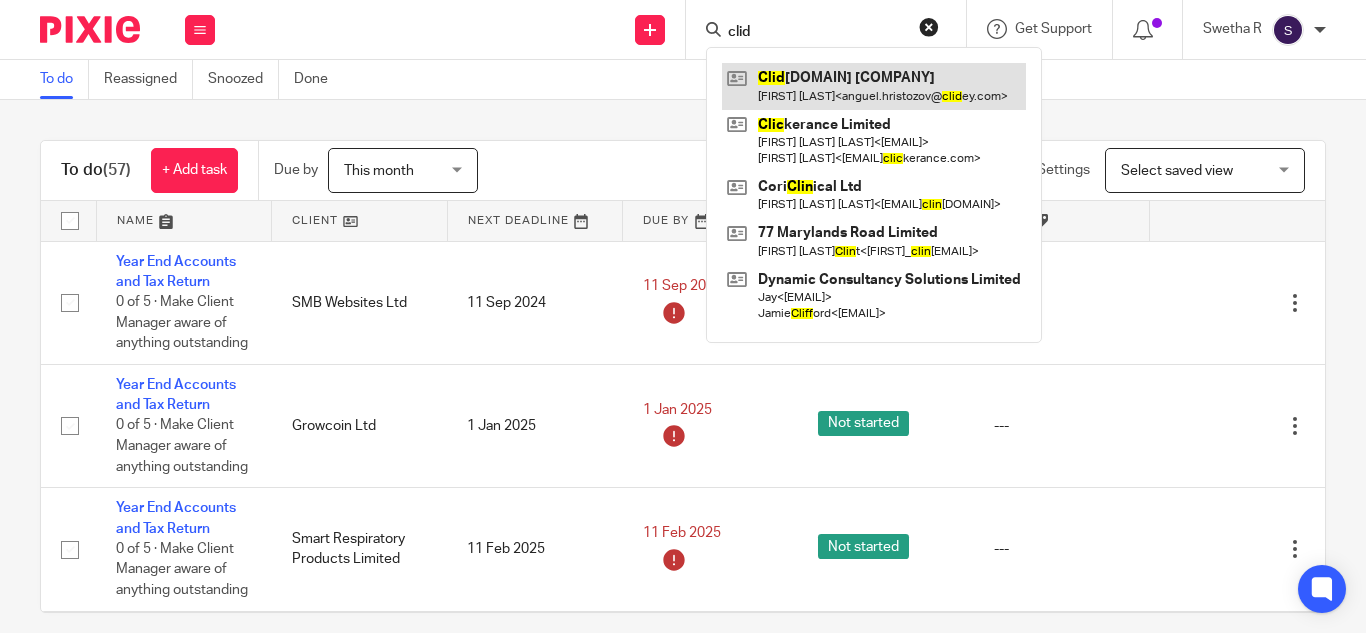 type on "clid" 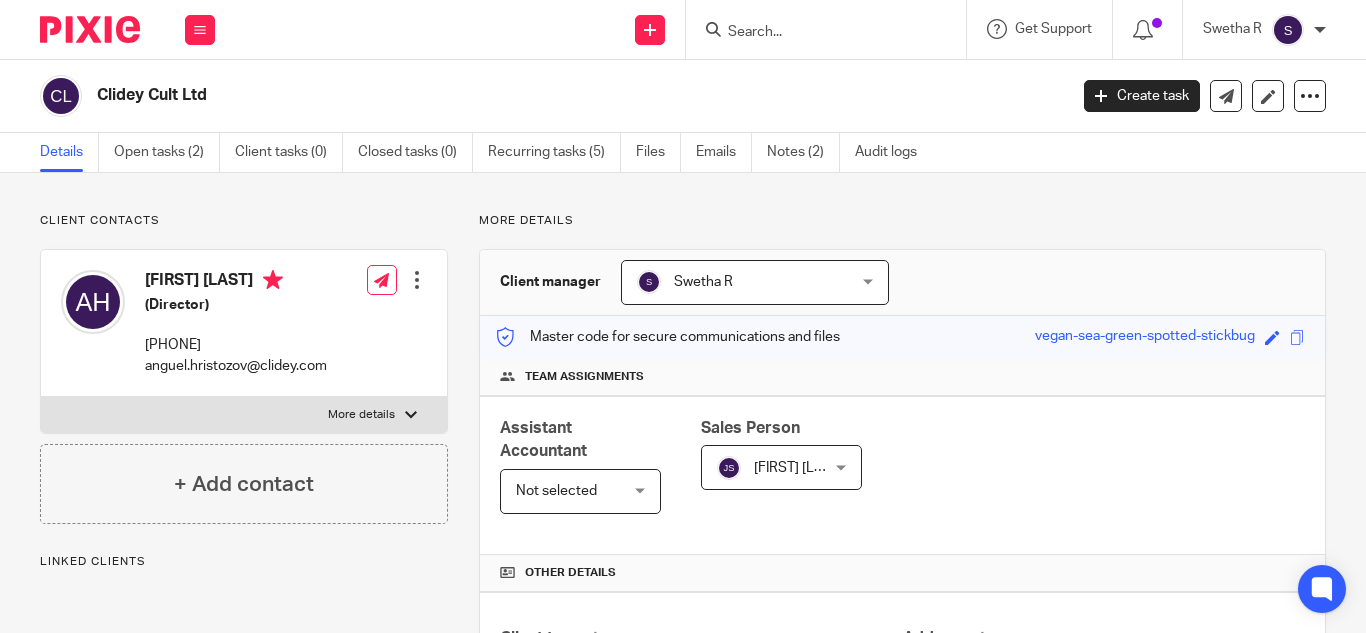 scroll, scrollTop: 0, scrollLeft: 0, axis: both 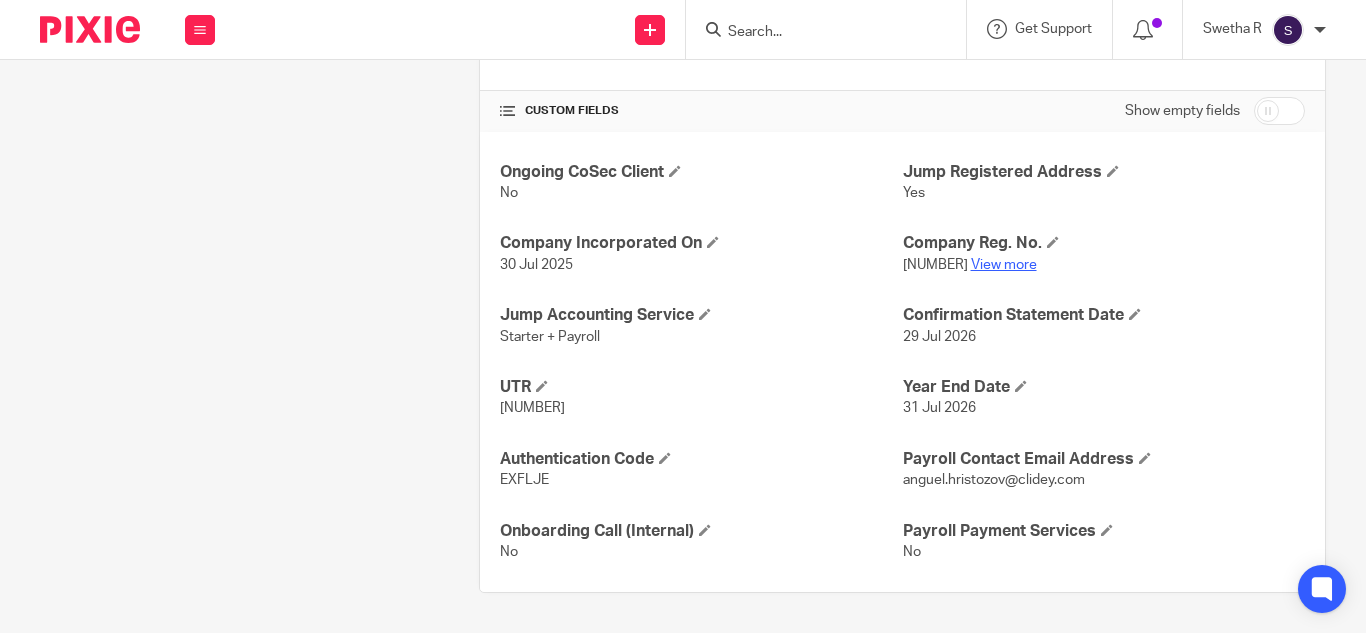 click on "View more" at bounding box center [1004, 265] 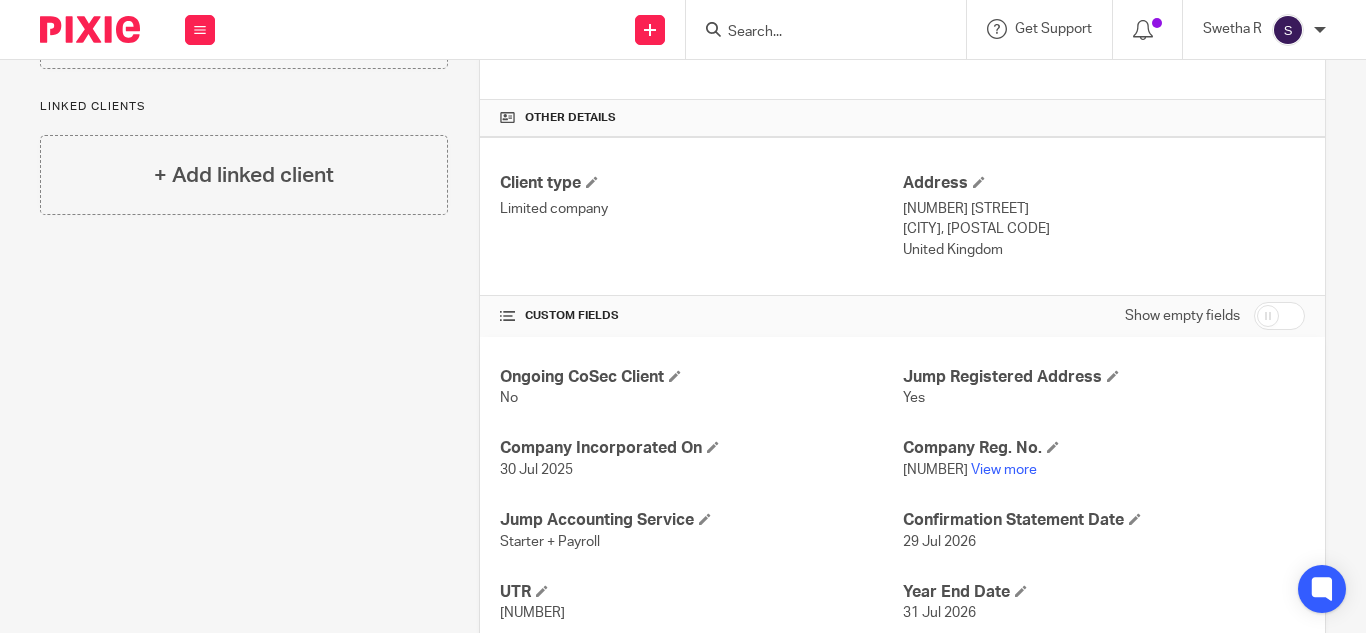 scroll, scrollTop: 60, scrollLeft: 0, axis: vertical 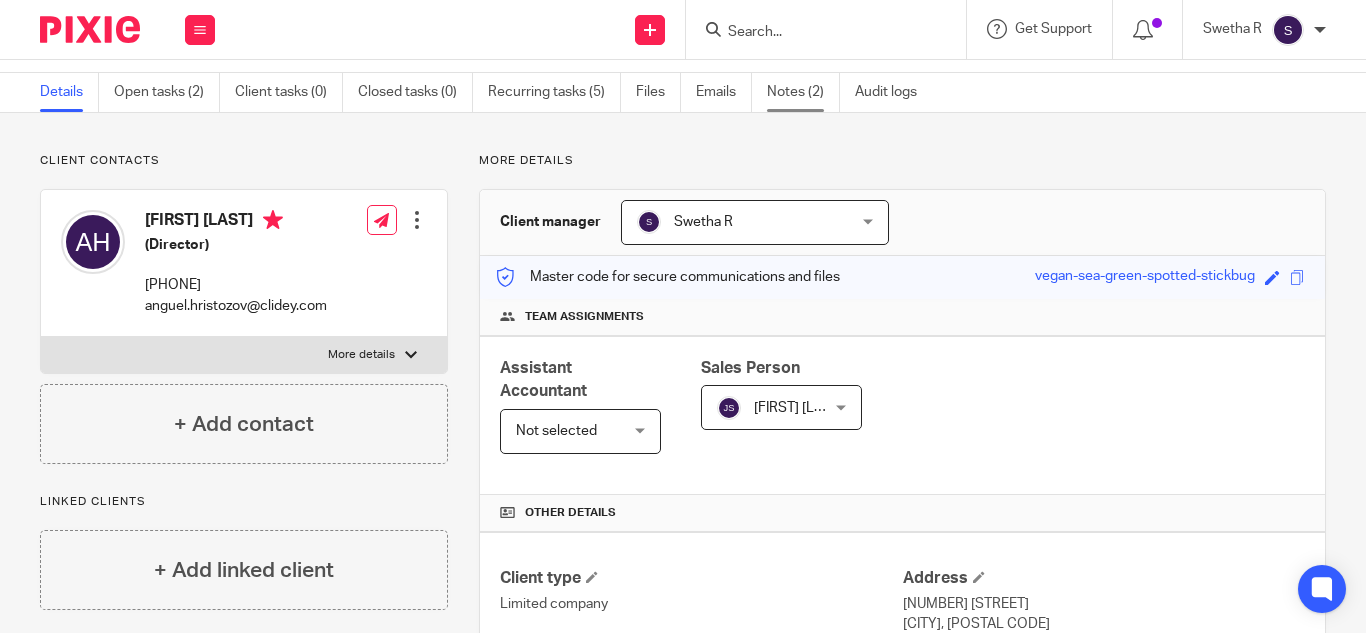 click on "Notes (2)" at bounding box center [803, 92] 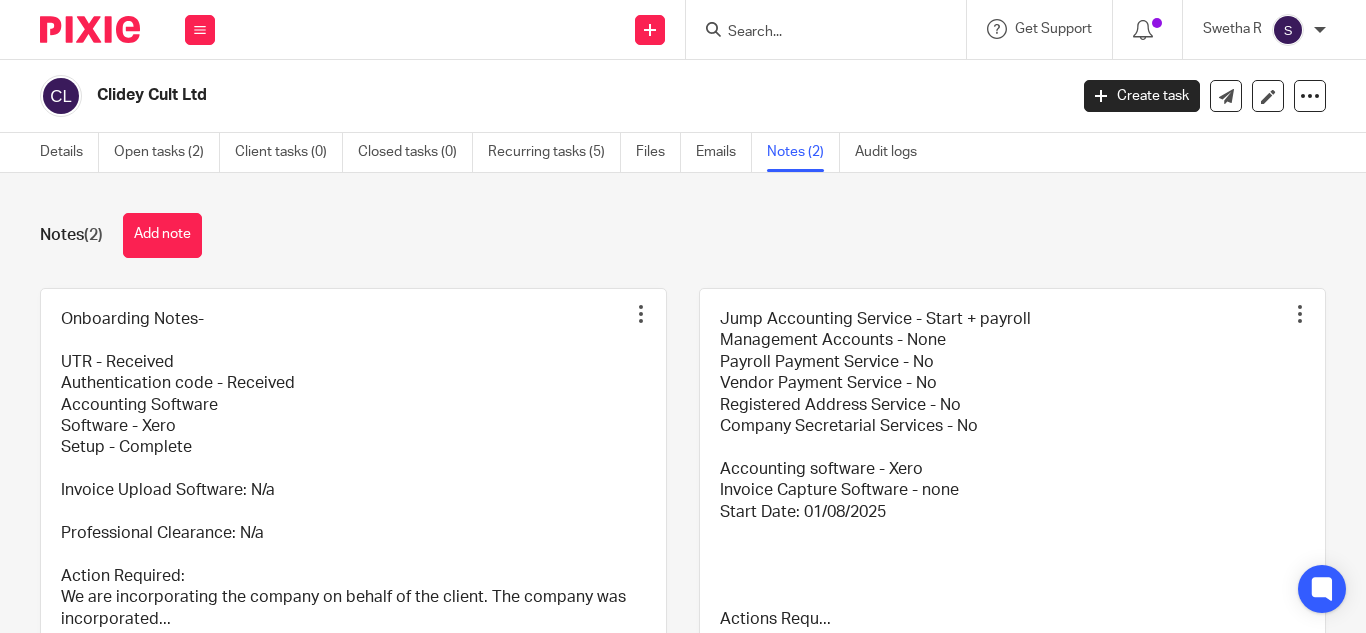 scroll, scrollTop: 0, scrollLeft: 0, axis: both 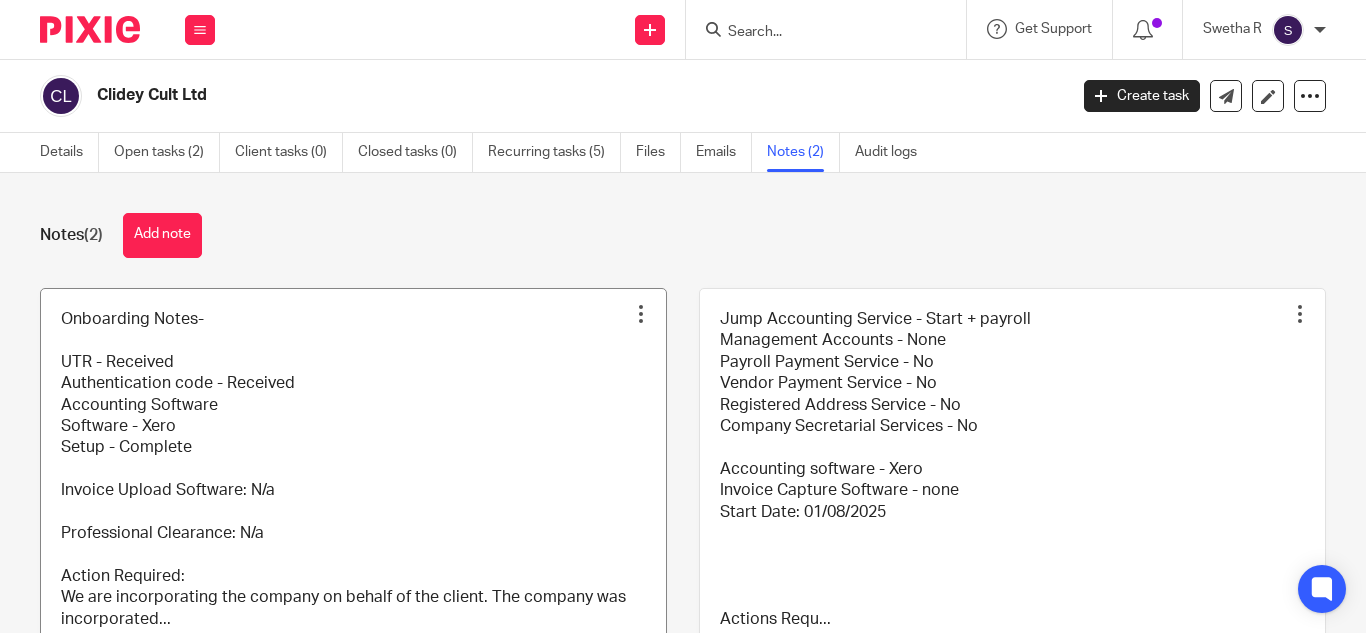click at bounding box center (353, 492) 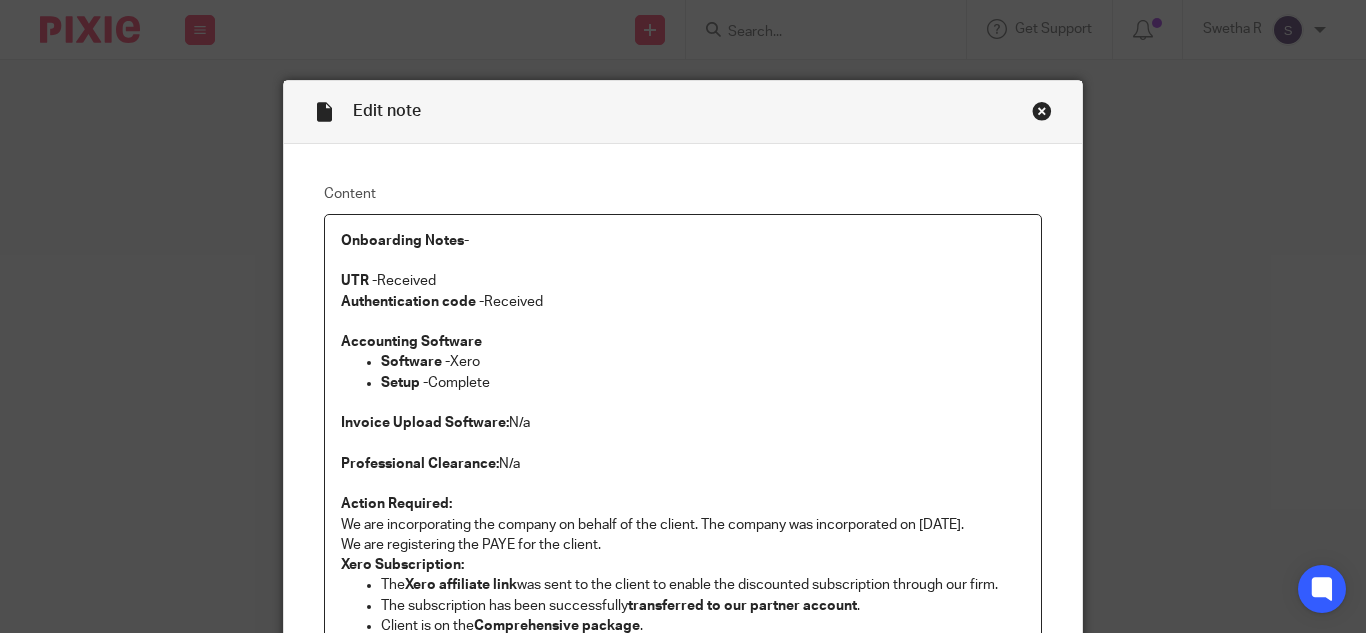scroll, scrollTop: 0, scrollLeft: 0, axis: both 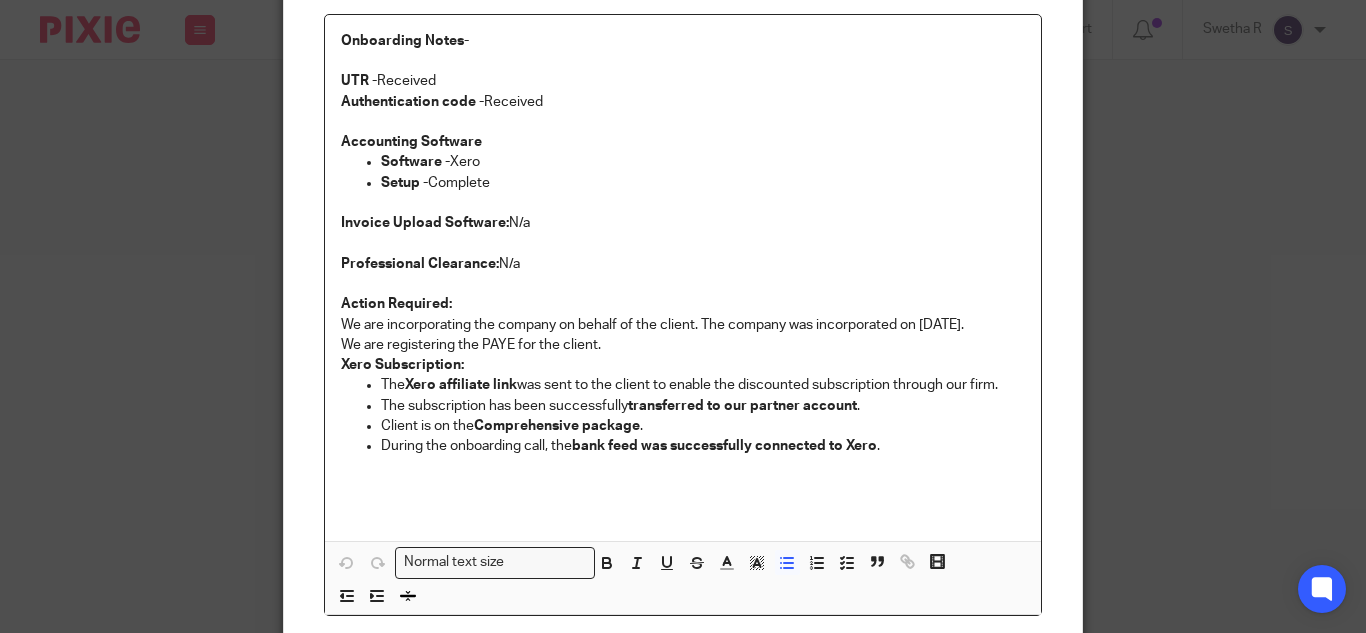 click on "The subscription has been successfully  transferred to our partner account ." at bounding box center (703, 406) 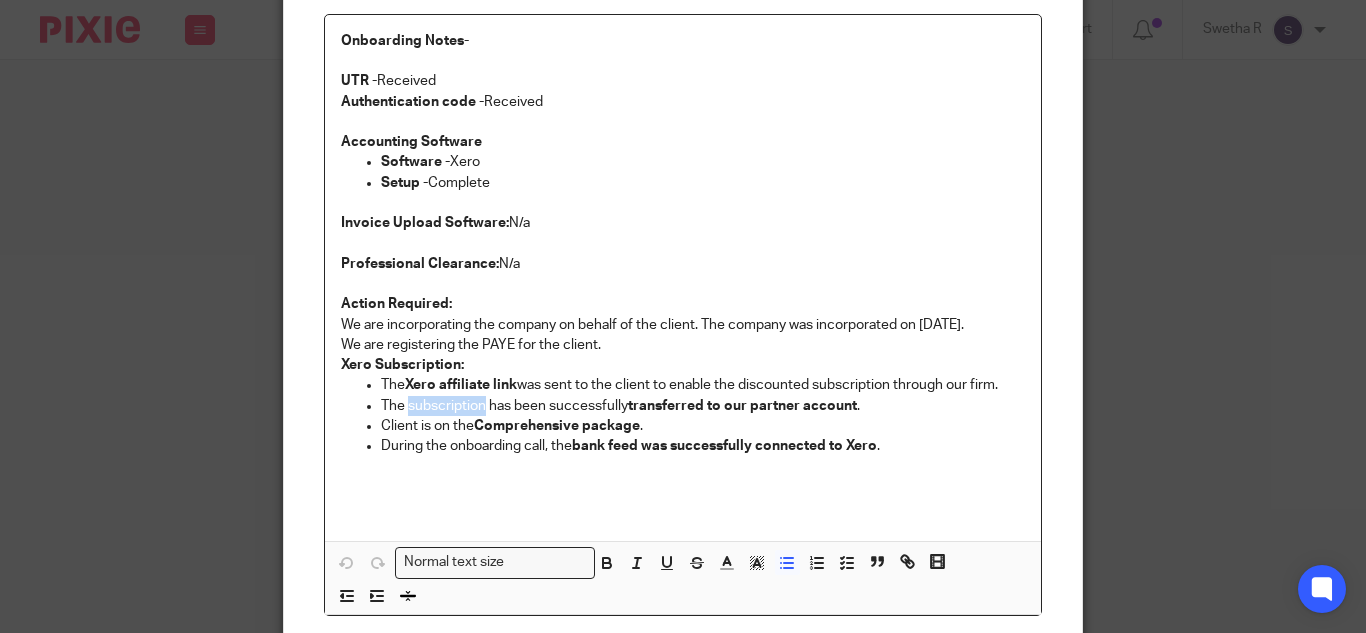 click on "The subscription has been successfully  transferred to our partner account ." at bounding box center (703, 406) 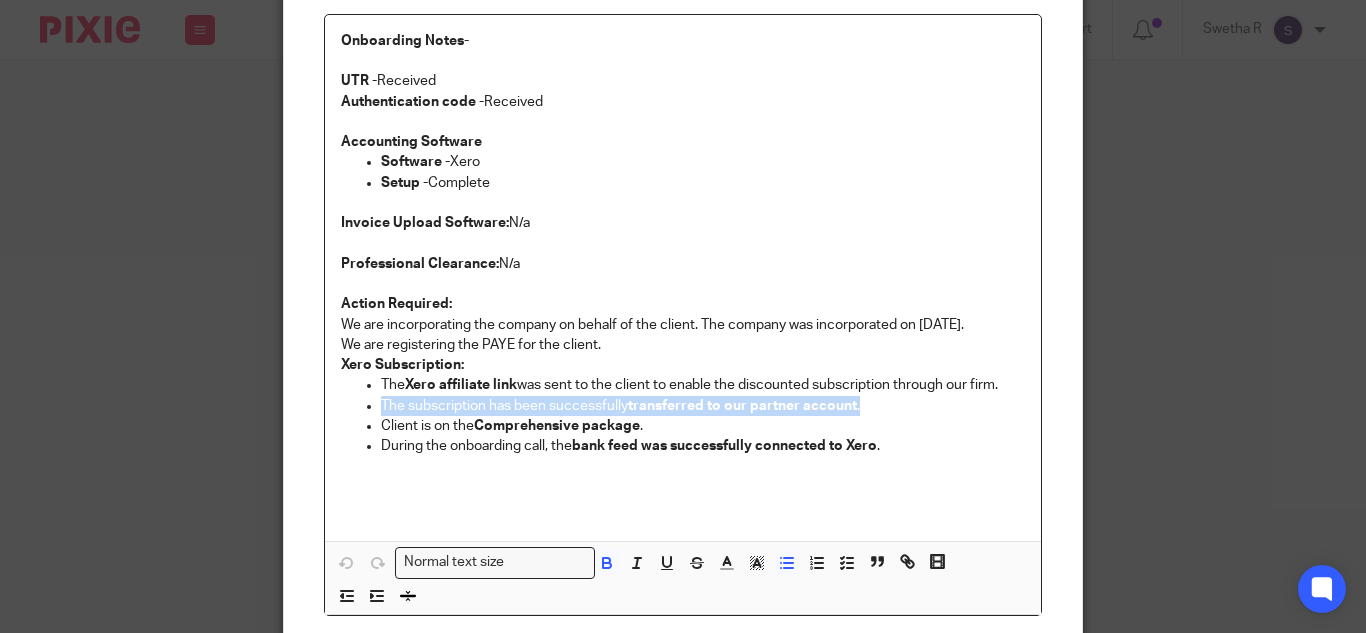 click on "The subscription has been successfully  transferred to our partner account ." at bounding box center [703, 406] 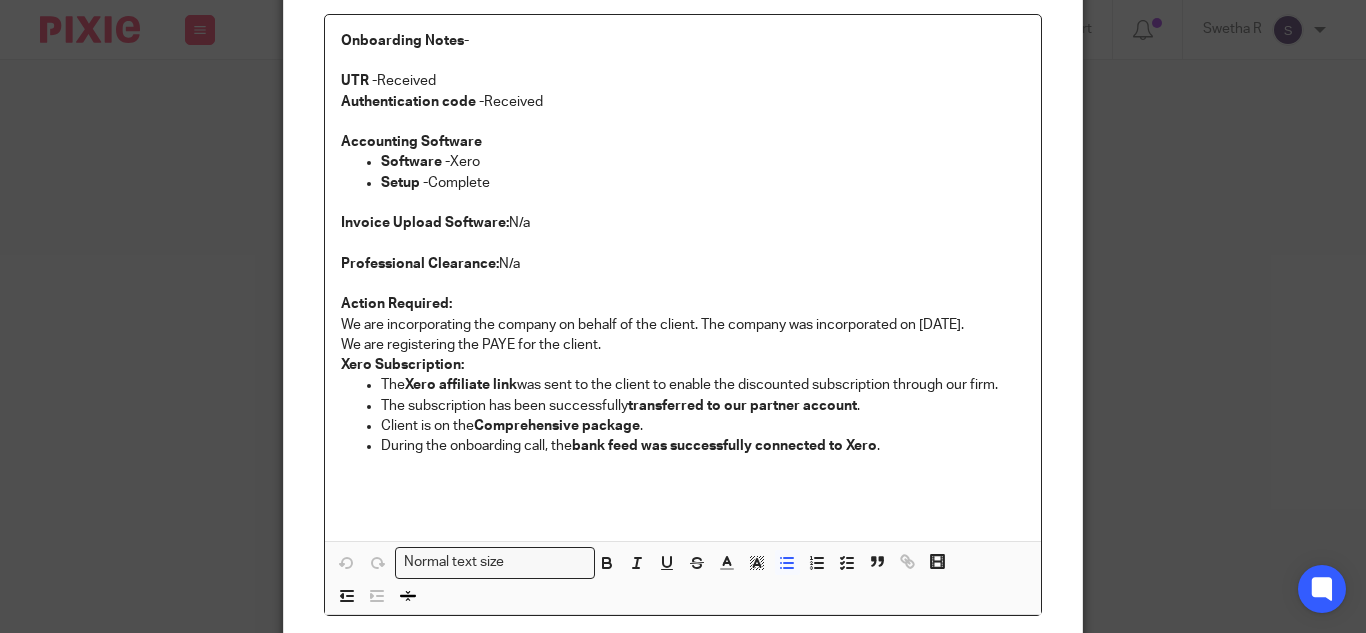 click on "The  Xero affiliate link  was sent to the client to enable the discounted subscription through our firm." at bounding box center (703, 385) 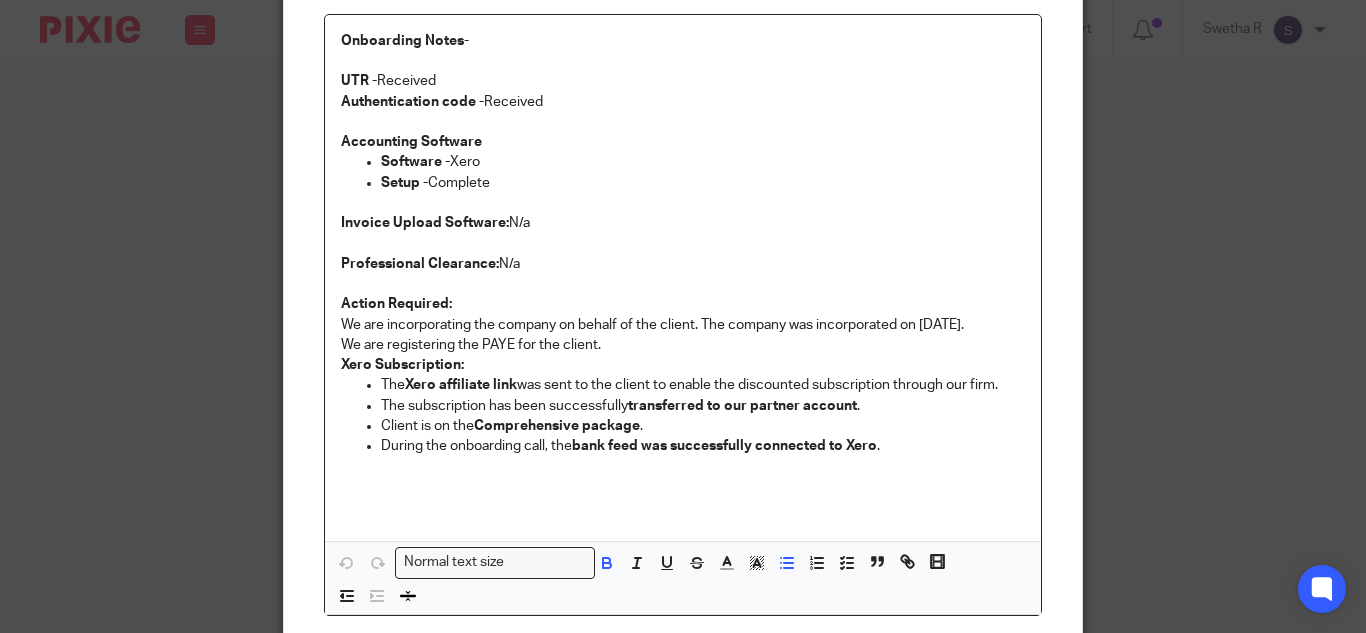 click on "The  Xero affiliate link  was sent to the client to enable the discounted subscription through our firm." at bounding box center [703, 385] 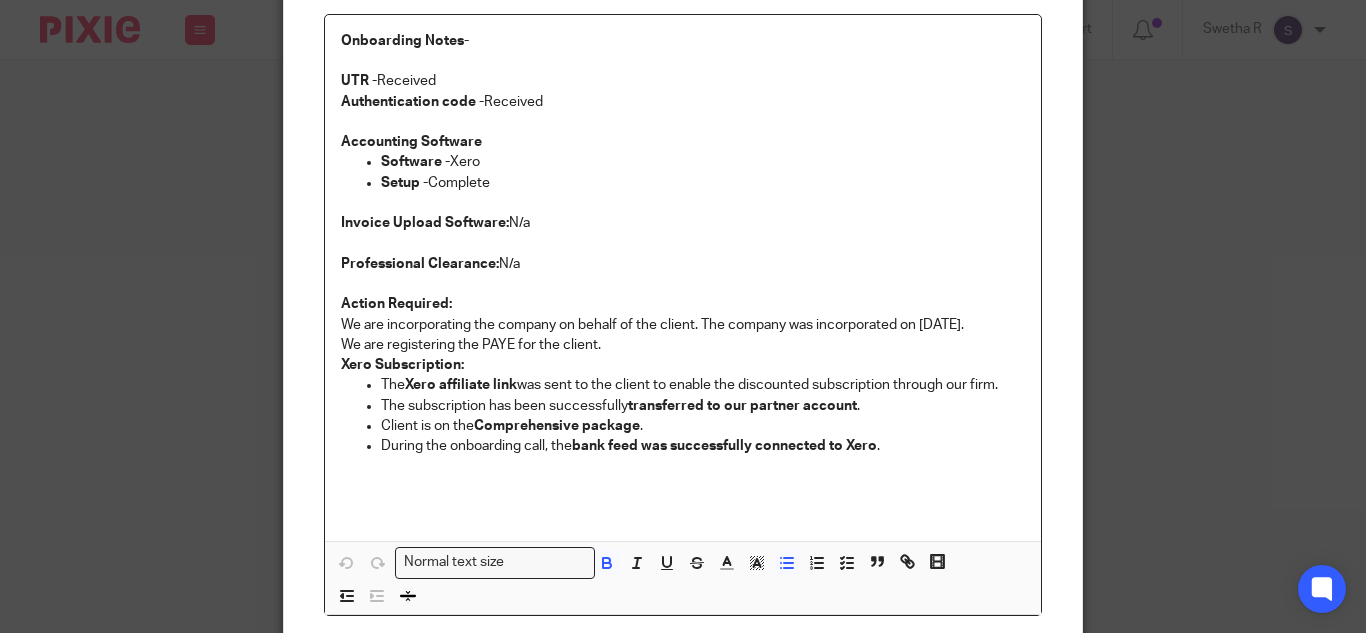click on "The subscription has been successfully  transferred to our partner account ." at bounding box center [703, 406] 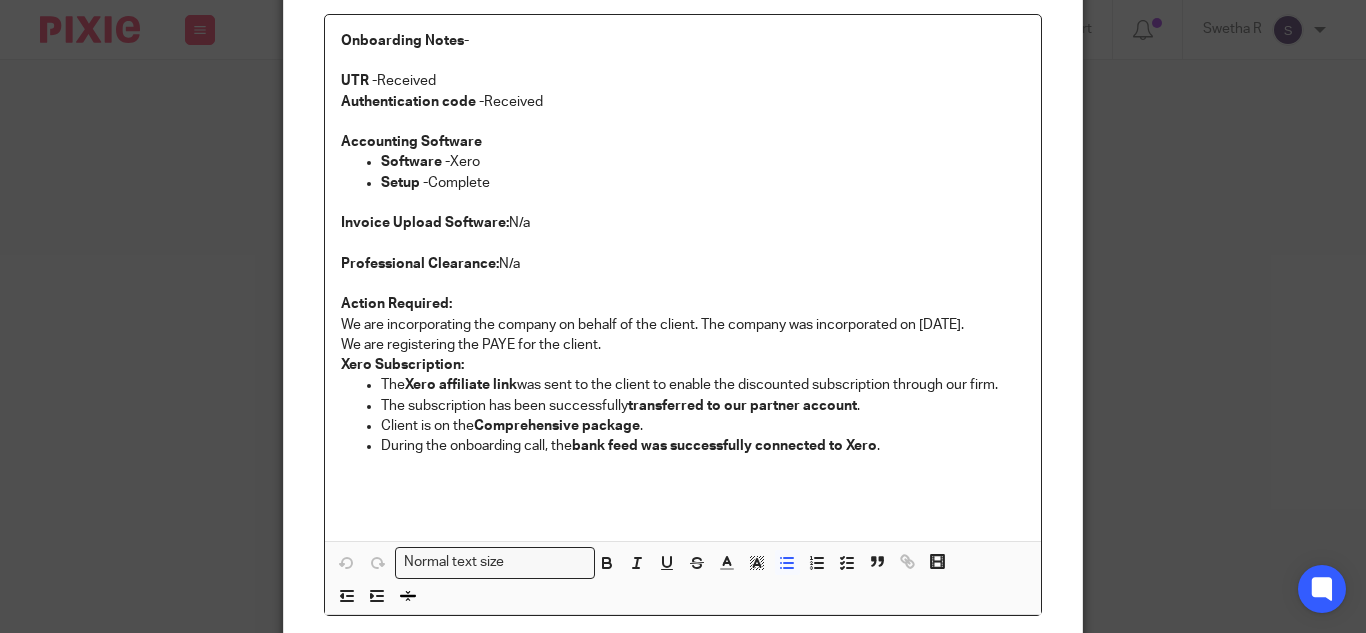 click on "The subscription has been successfully  transferred to our partner account ." at bounding box center [703, 406] 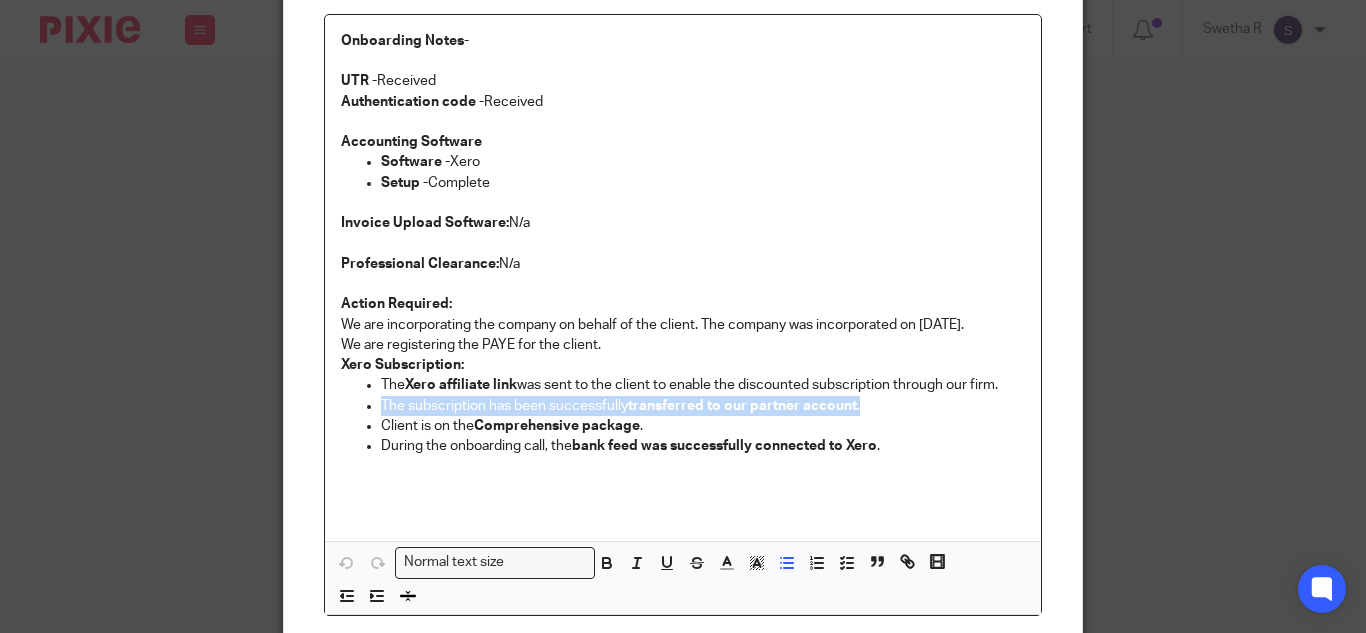 click on "The subscription has been successfully  transferred to our partner account ." at bounding box center (703, 406) 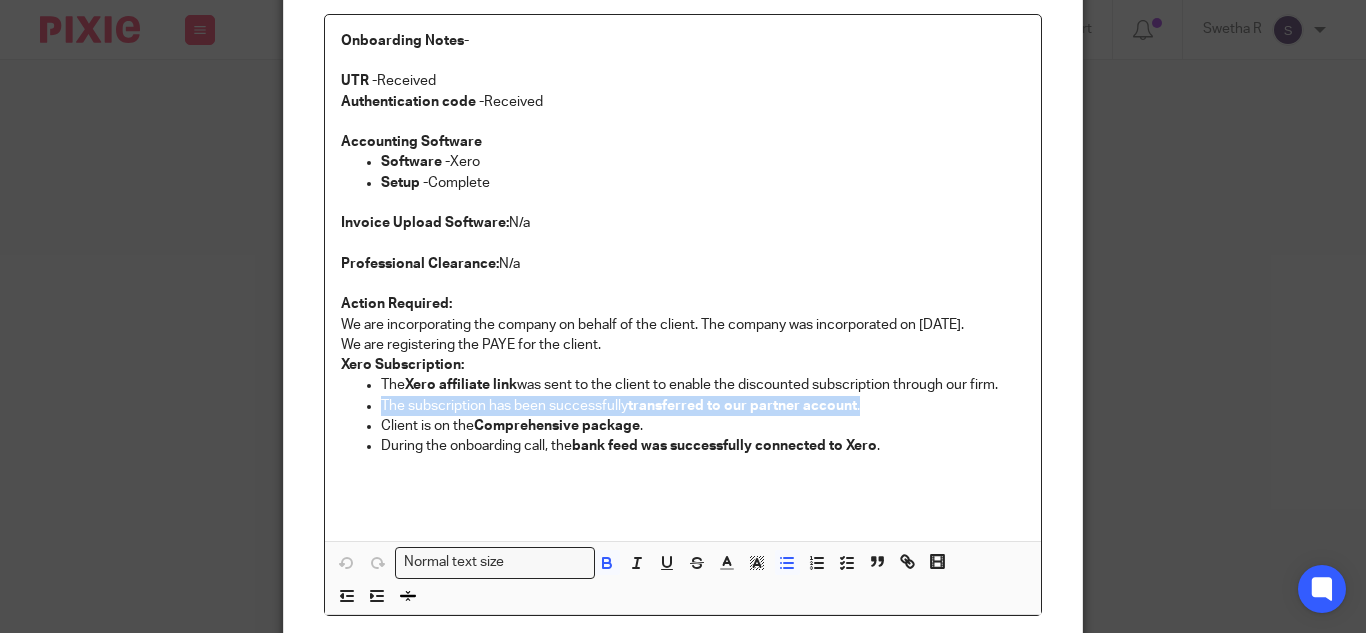 click on "The subscription has been successfully  transferred to our partner account ." at bounding box center (703, 406) 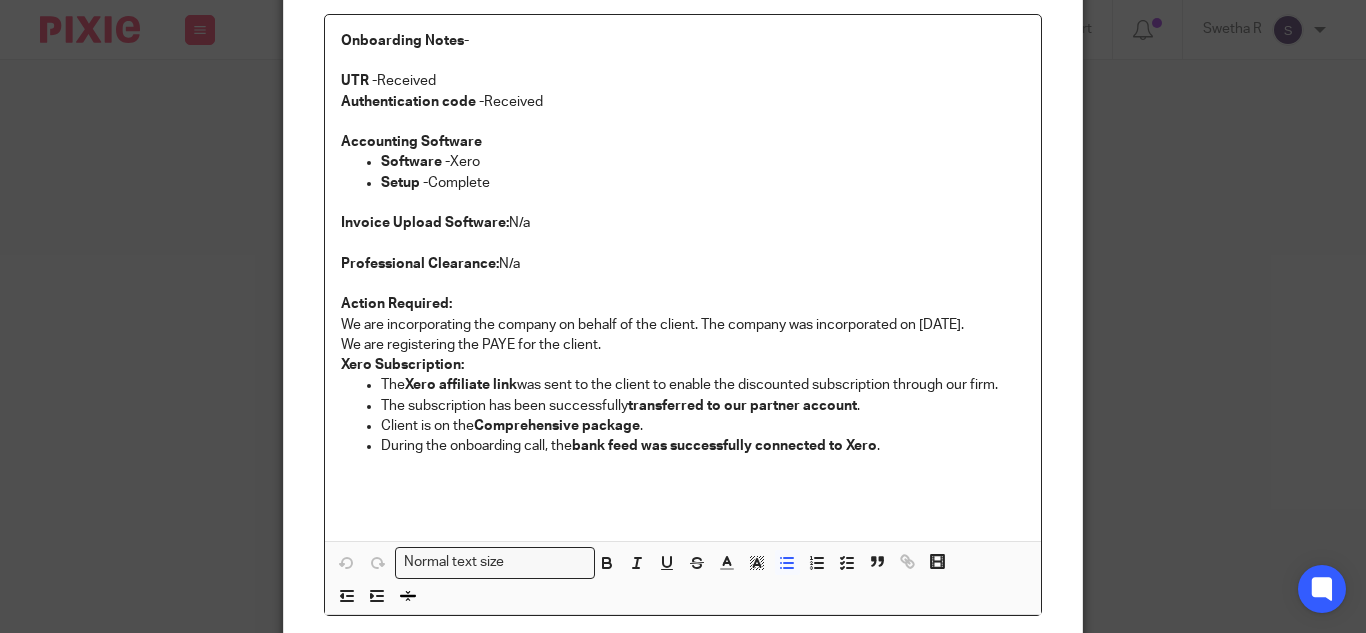 click on "The subscription has been successfully  transferred to our partner account ." at bounding box center (703, 406) 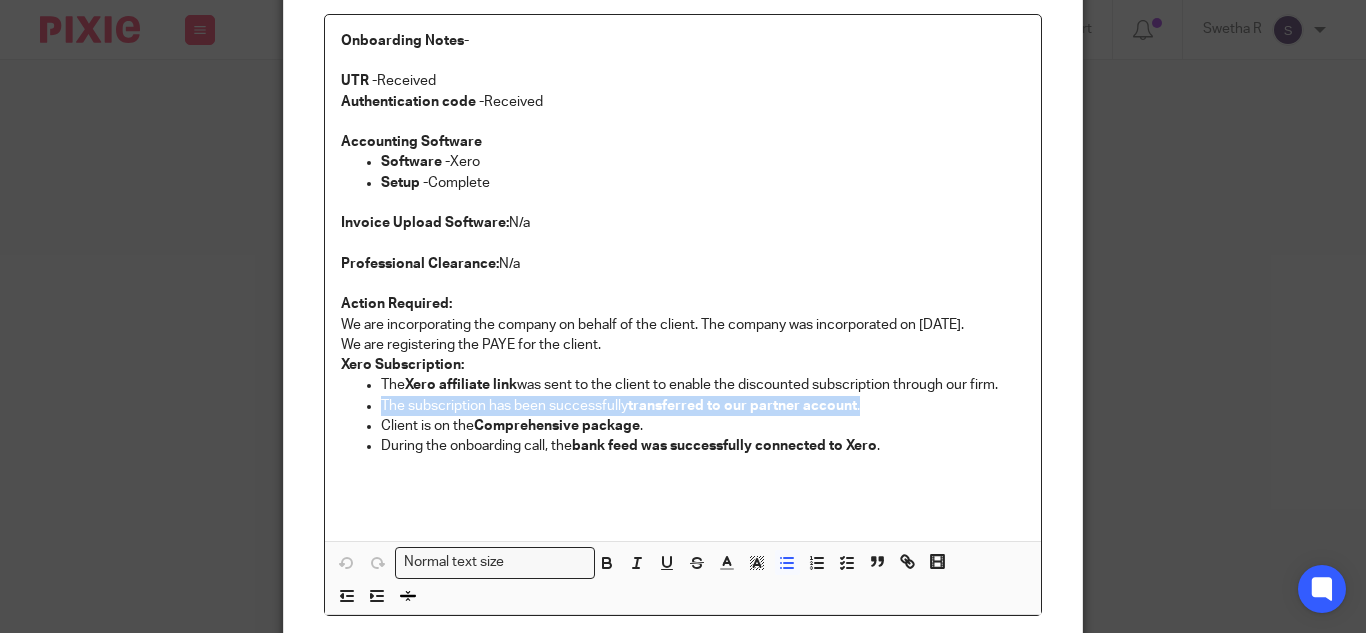 click on "The subscription has been successfully  transferred to our partner account ." at bounding box center (703, 406) 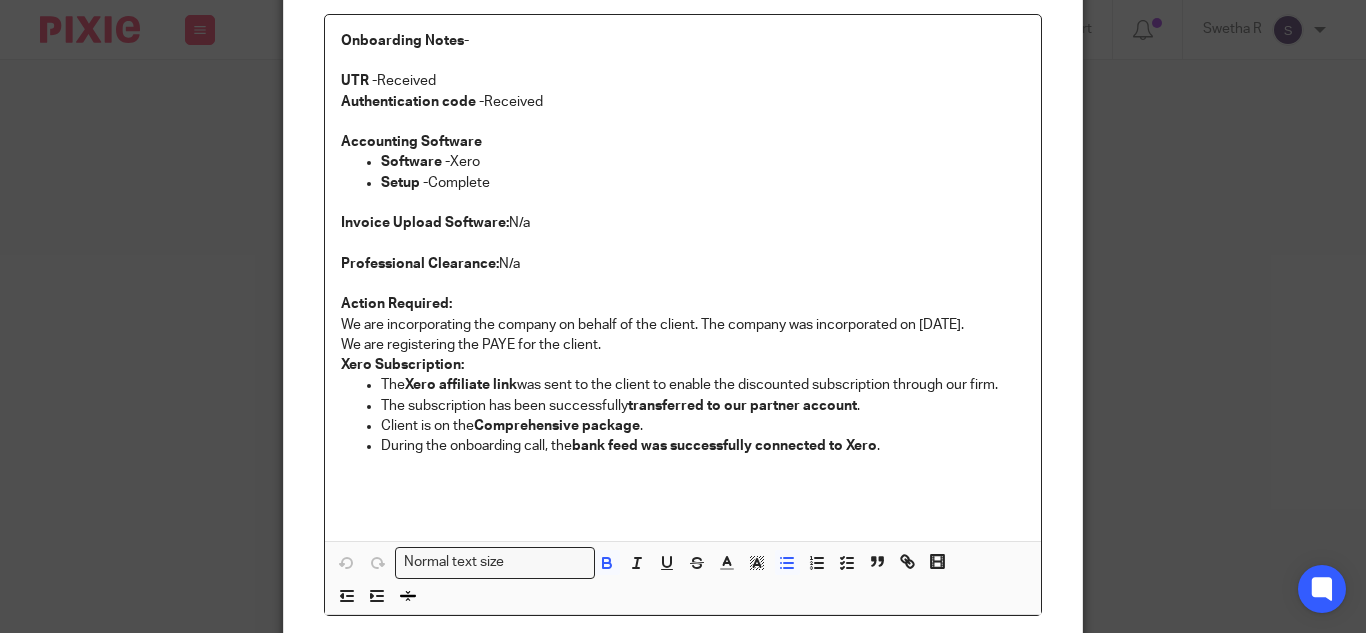 click on "bank feed was successfully connected to Xero" at bounding box center (724, 446) 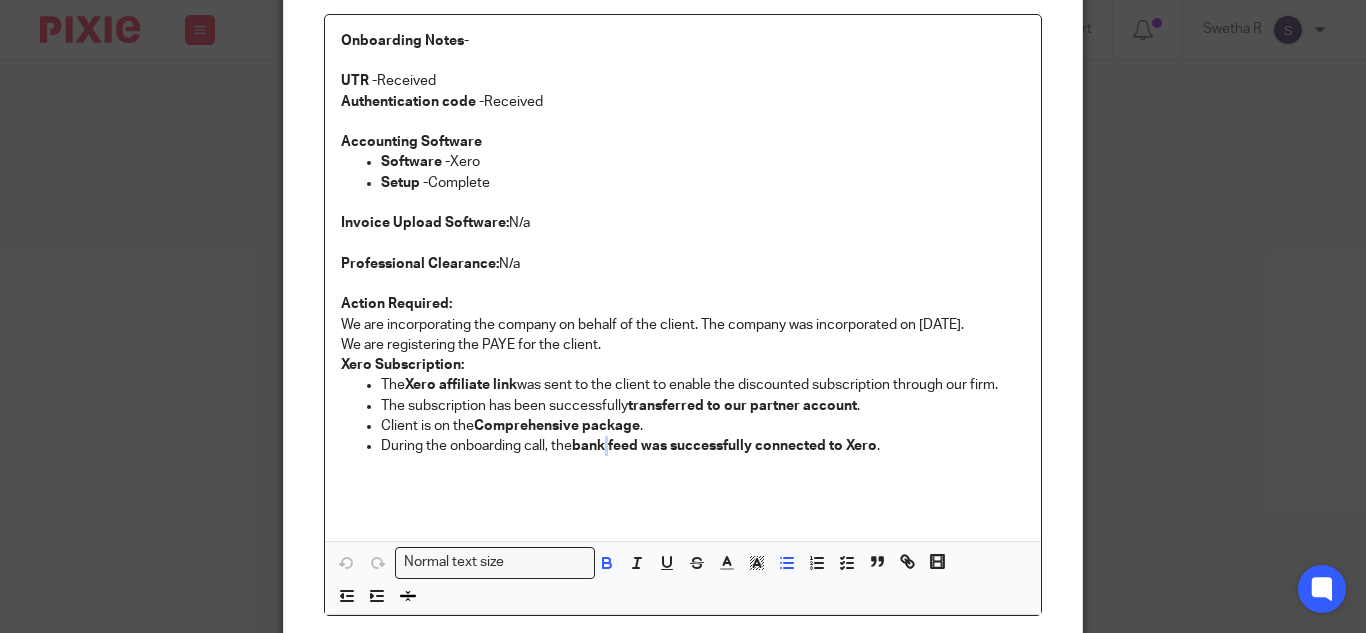 click on "bank feed was successfully connected to Xero" at bounding box center (724, 446) 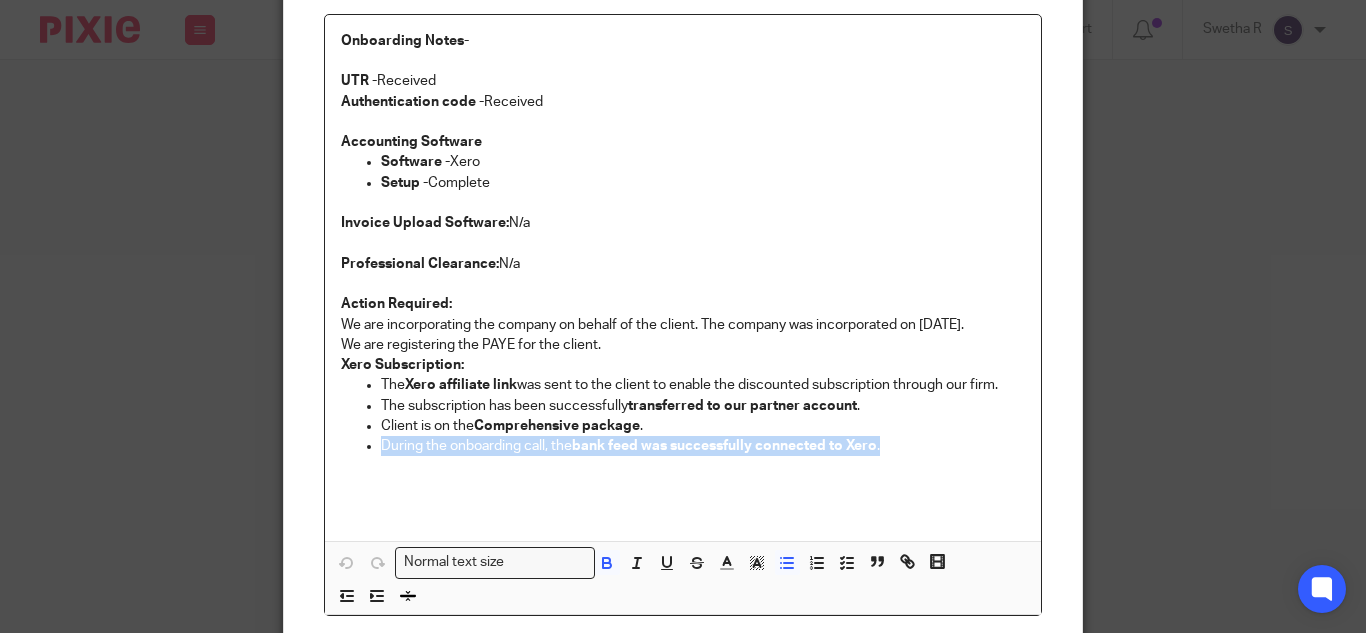 click on "bank feed was successfully connected to Xero" at bounding box center (724, 446) 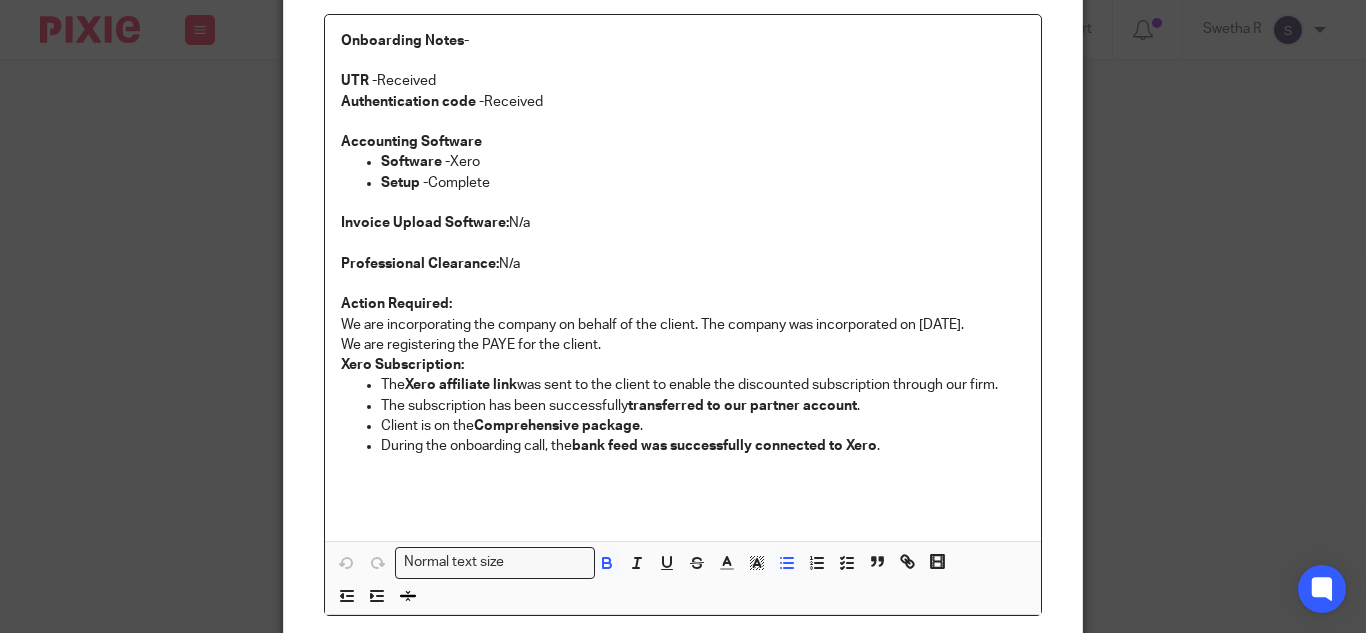 click on "Professional Clearance:  N/a" at bounding box center [683, 264] 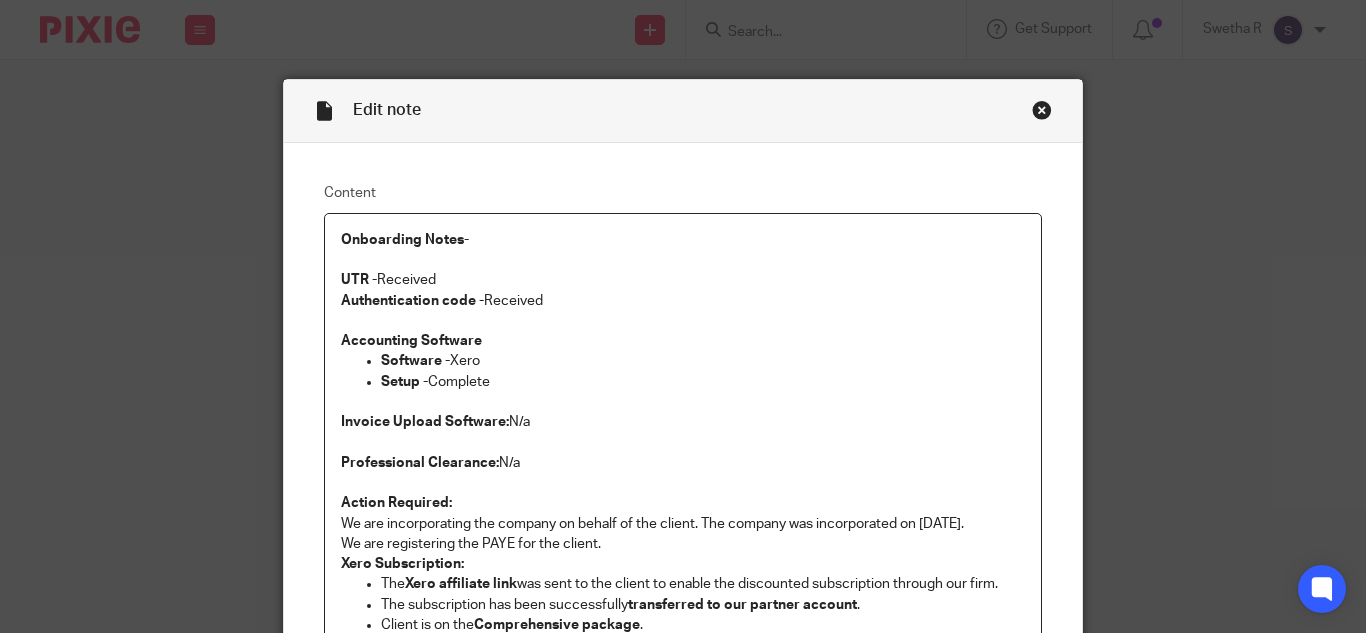 scroll, scrollTop: 0, scrollLeft: 0, axis: both 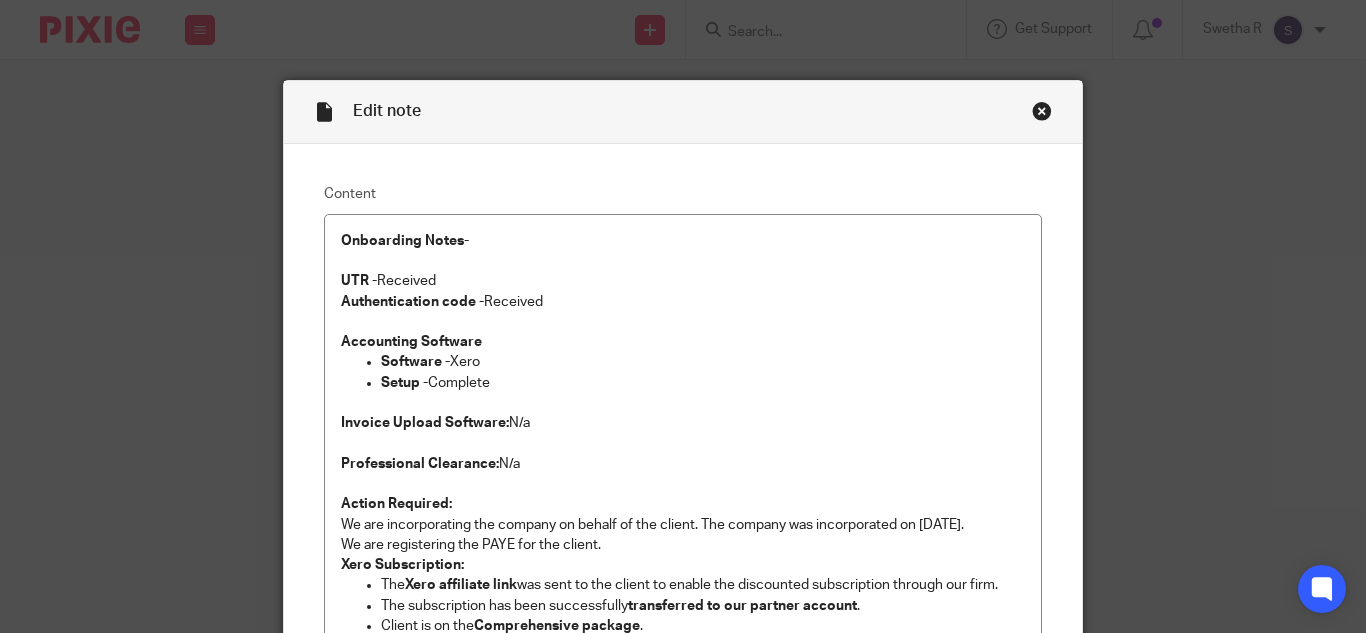 click at bounding box center (1042, 111) 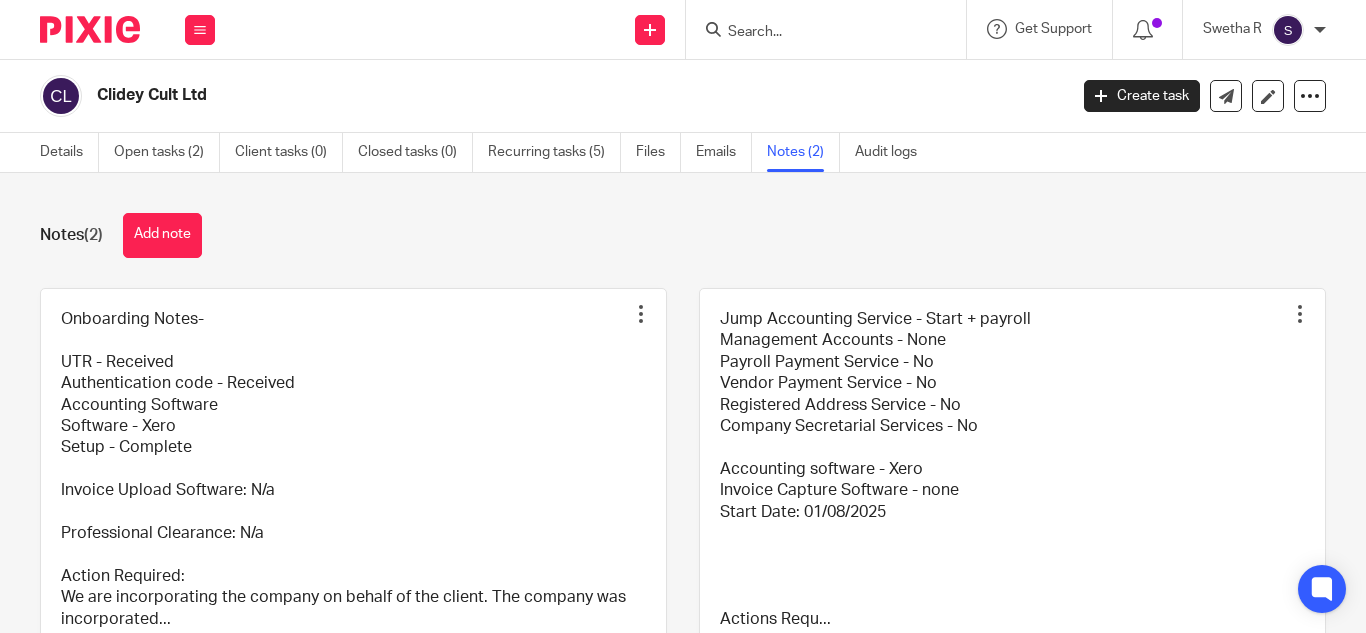 scroll, scrollTop: 0, scrollLeft: 0, axis: both 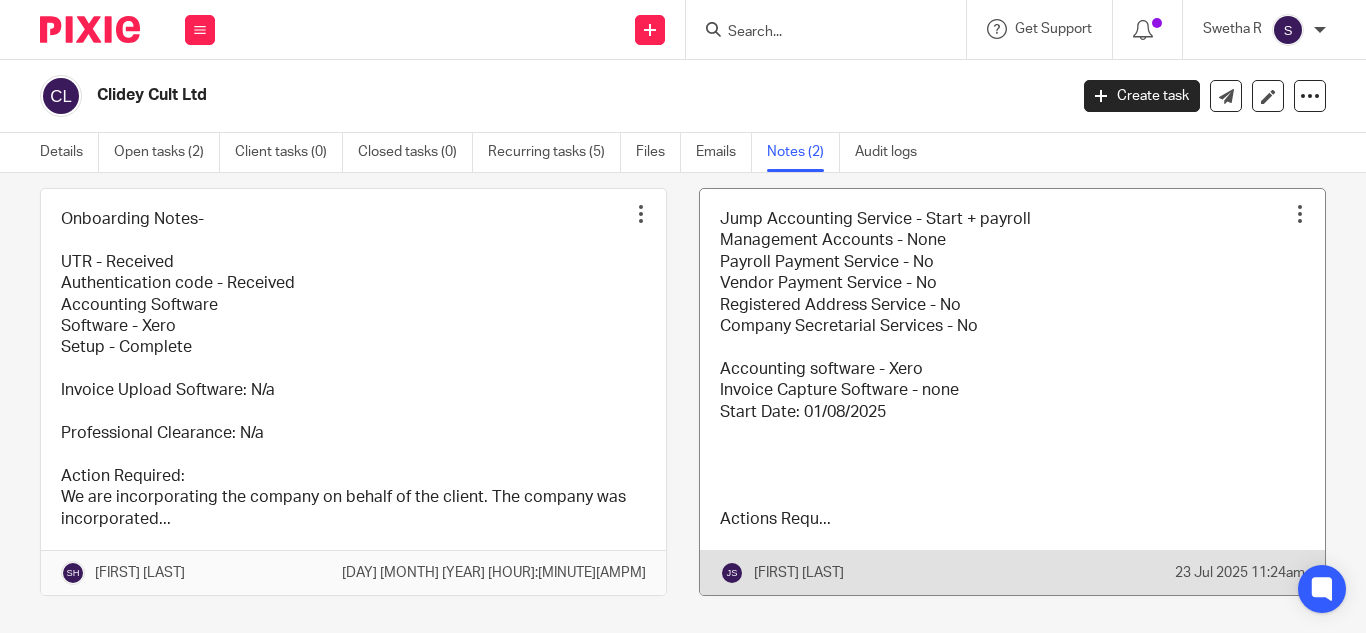 click at bounding box center (1012, 392) 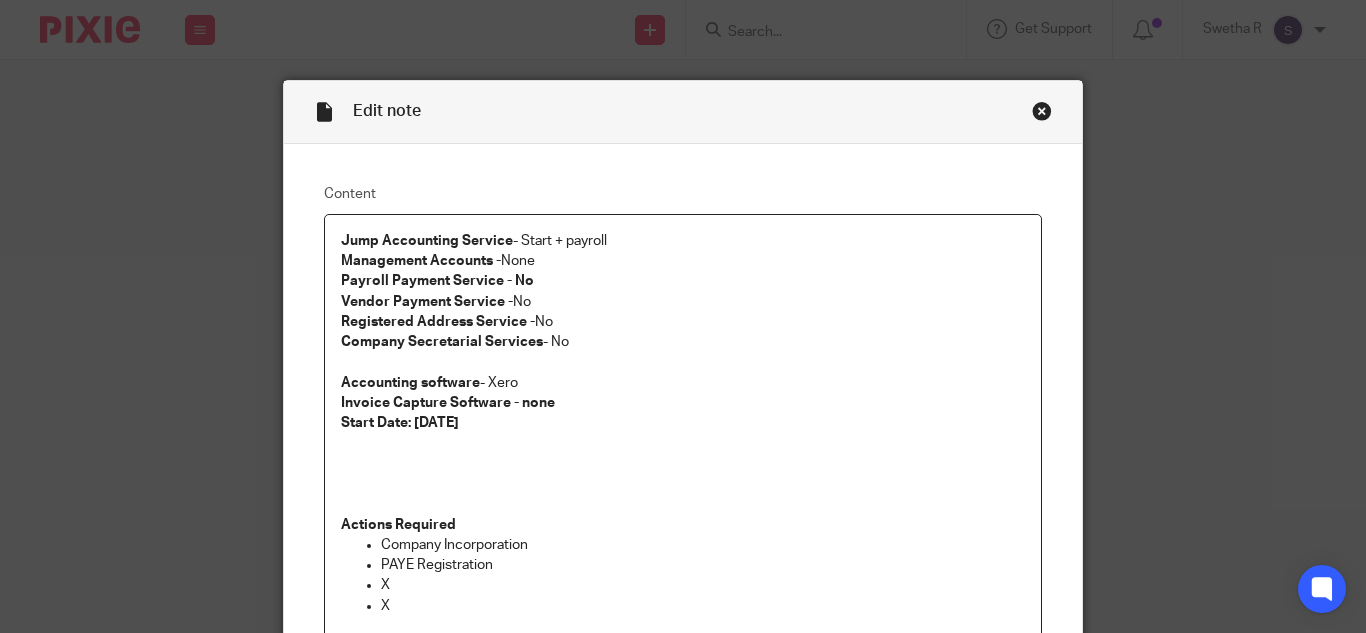 scroll, scrollTop: 0, scrollLeft: 0, axis: both 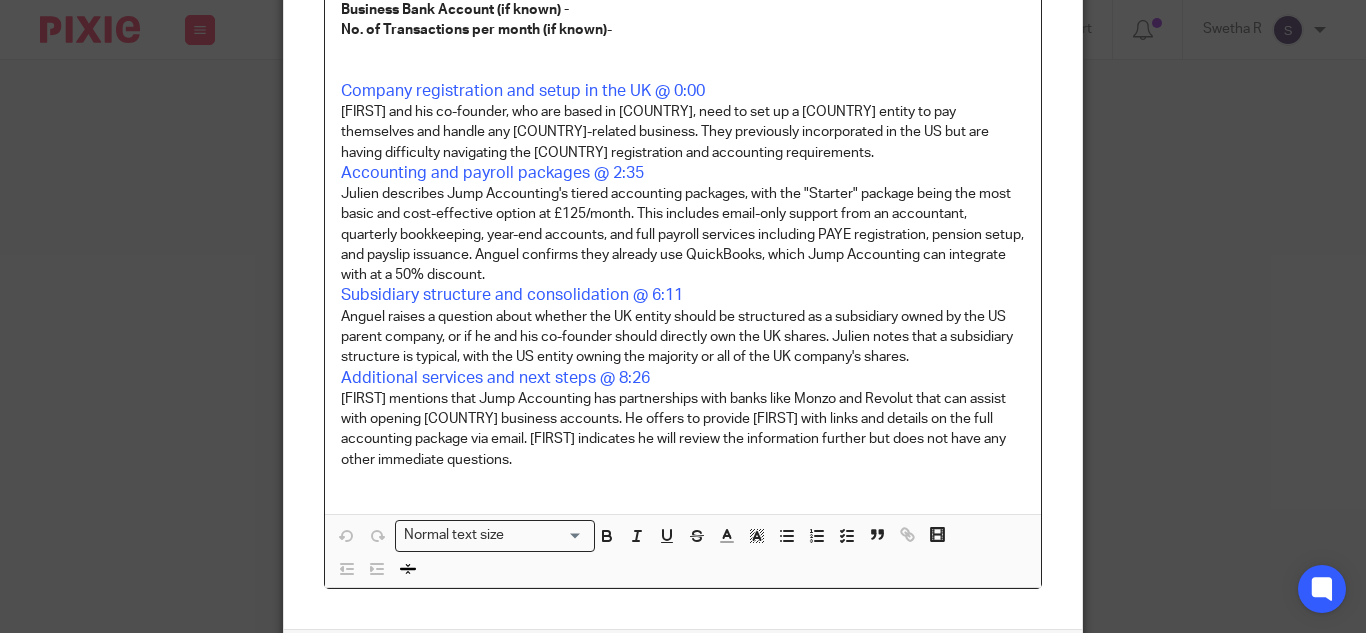 click on "Anguel raises a question about whether the UK entity should be structured as a subsidiary owned by the US parent company, or if he and his co-founder should directly own the UK shares. Julien notes that a subsidiary structure is typical, with the US entity owning the majority or all of the UK company's shares." at bounding box center [683, 337] 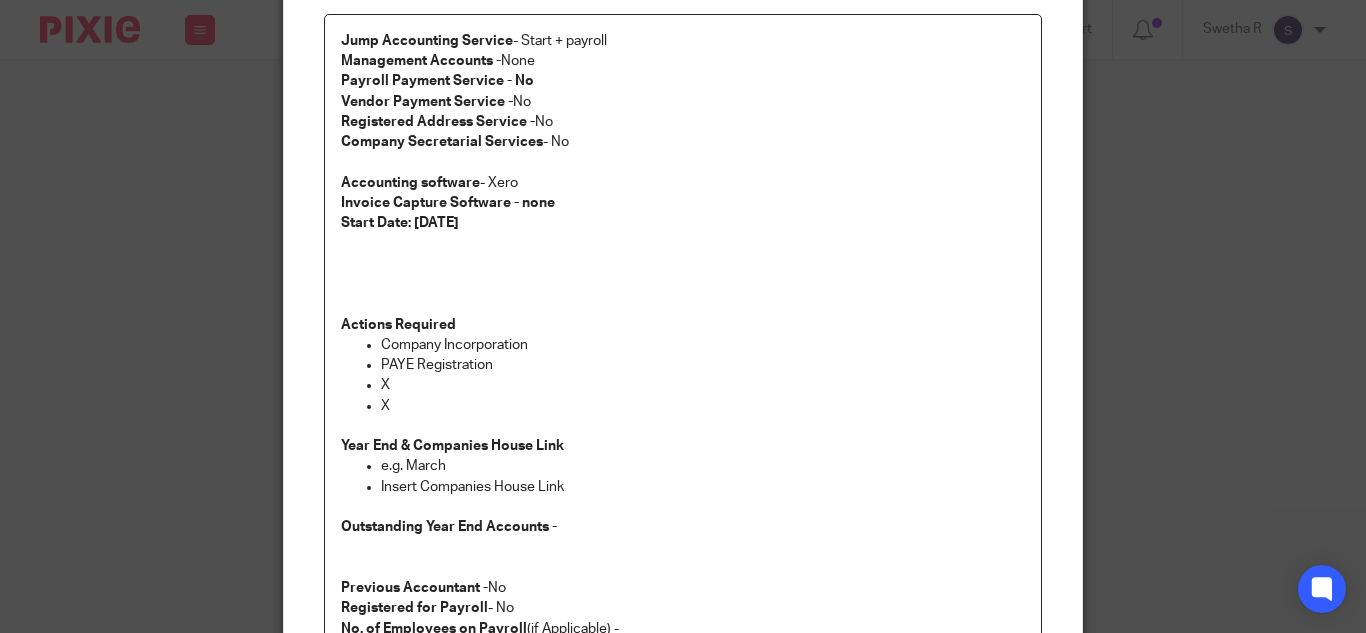 scroll, scrollTop: 0, scrollLeft: 0, axis: both 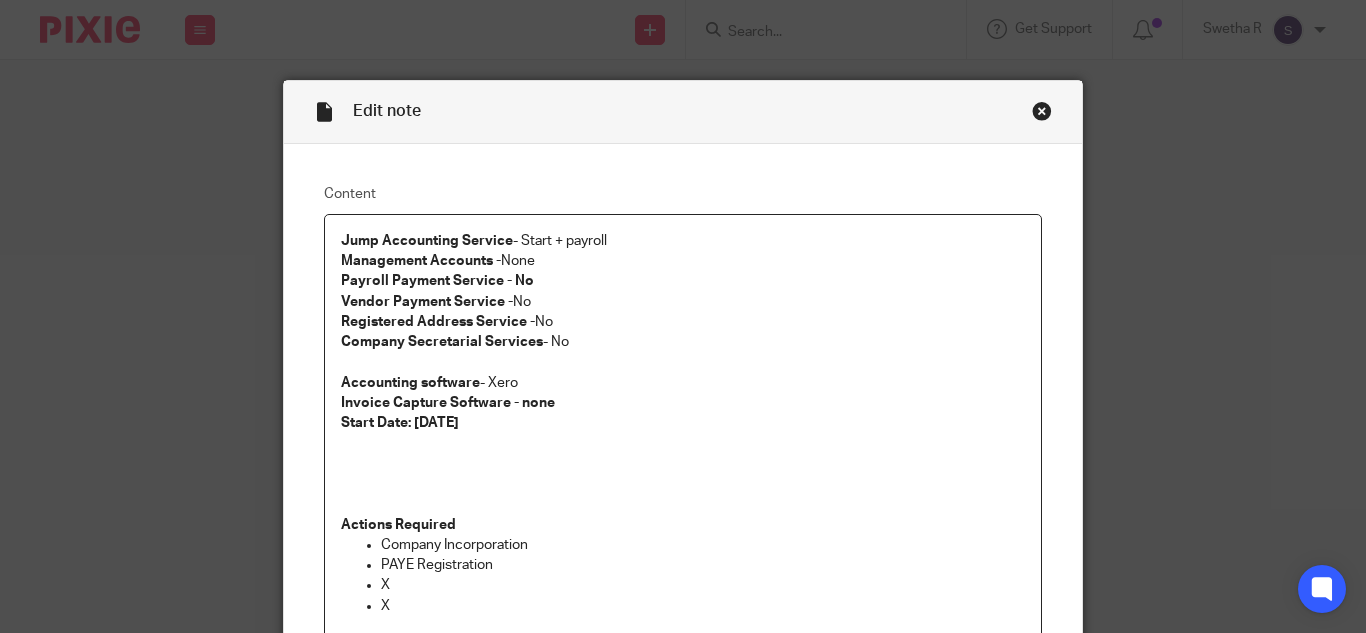click at bounding box center (1042, 111) 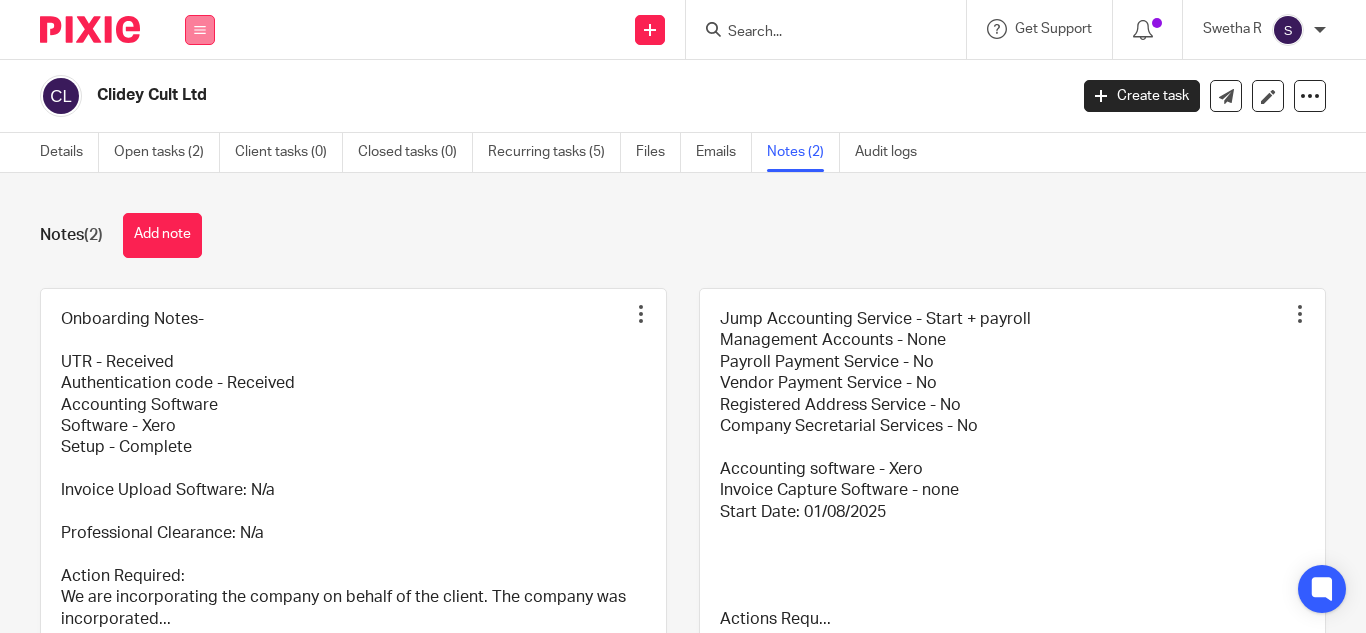 scroll, scrollTop: 0, scrollLeft: 0, axis: both 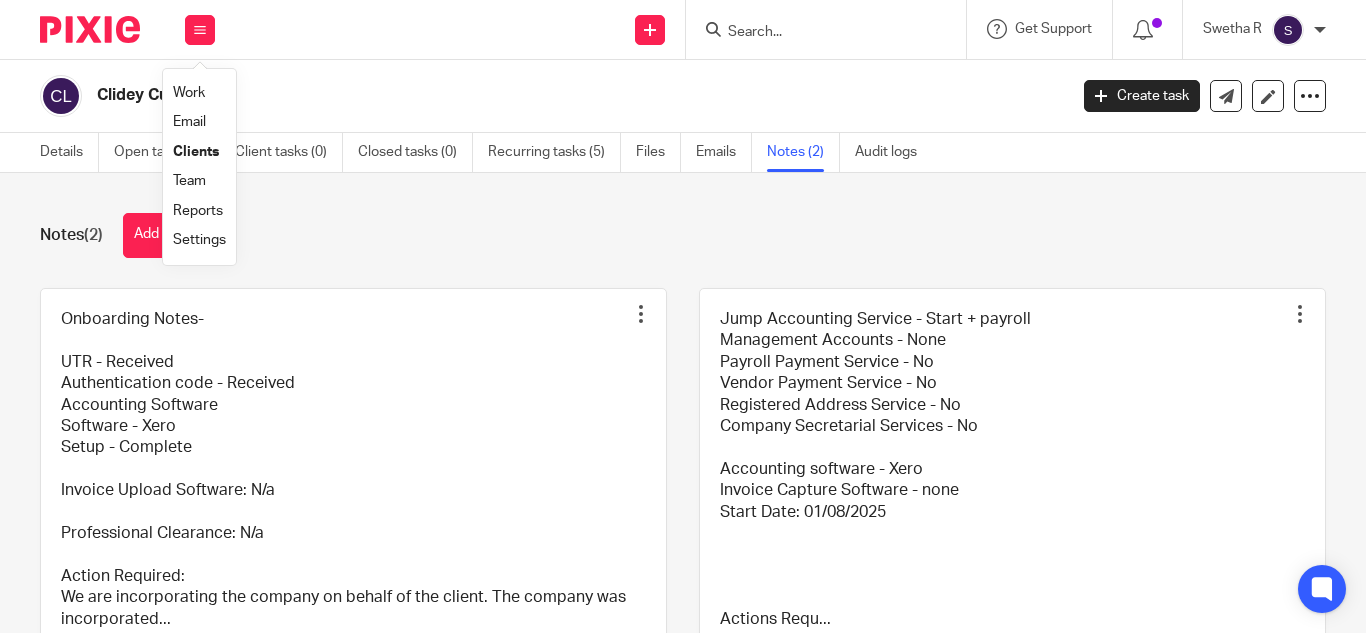 click on "Work" at bounding box center (189, 93) 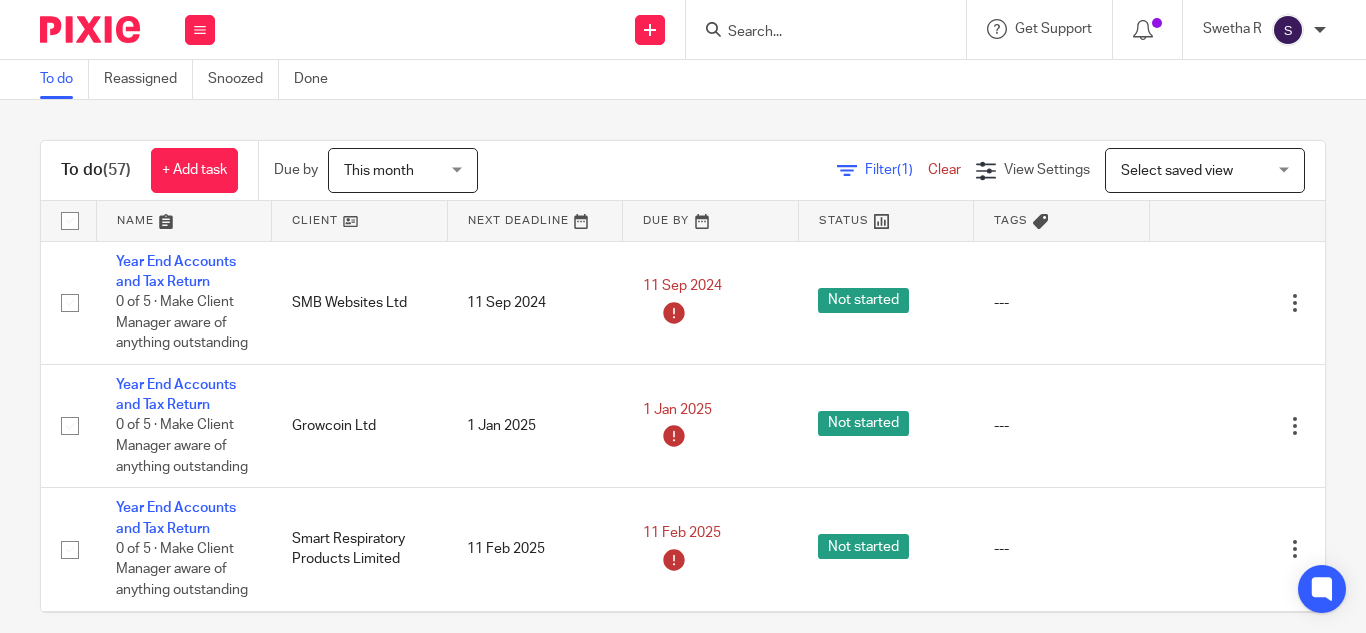 scroll, scrollTop: 0, scrollLeft: 0, axis: both 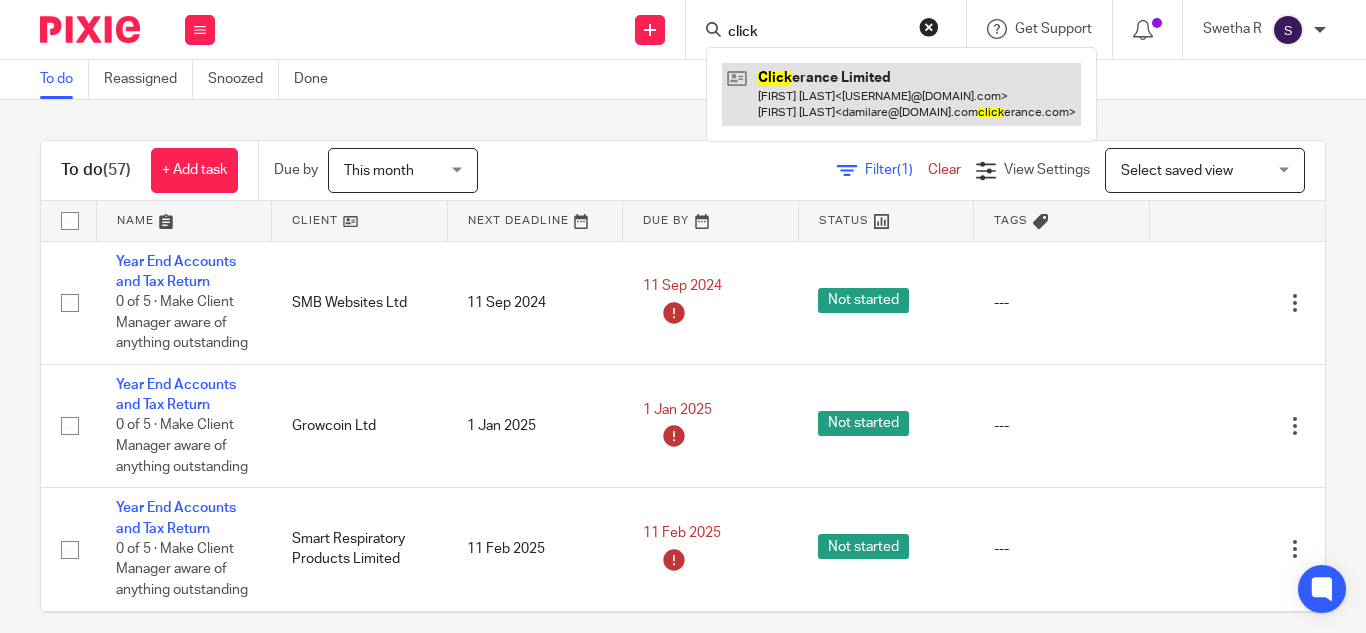type on "click" 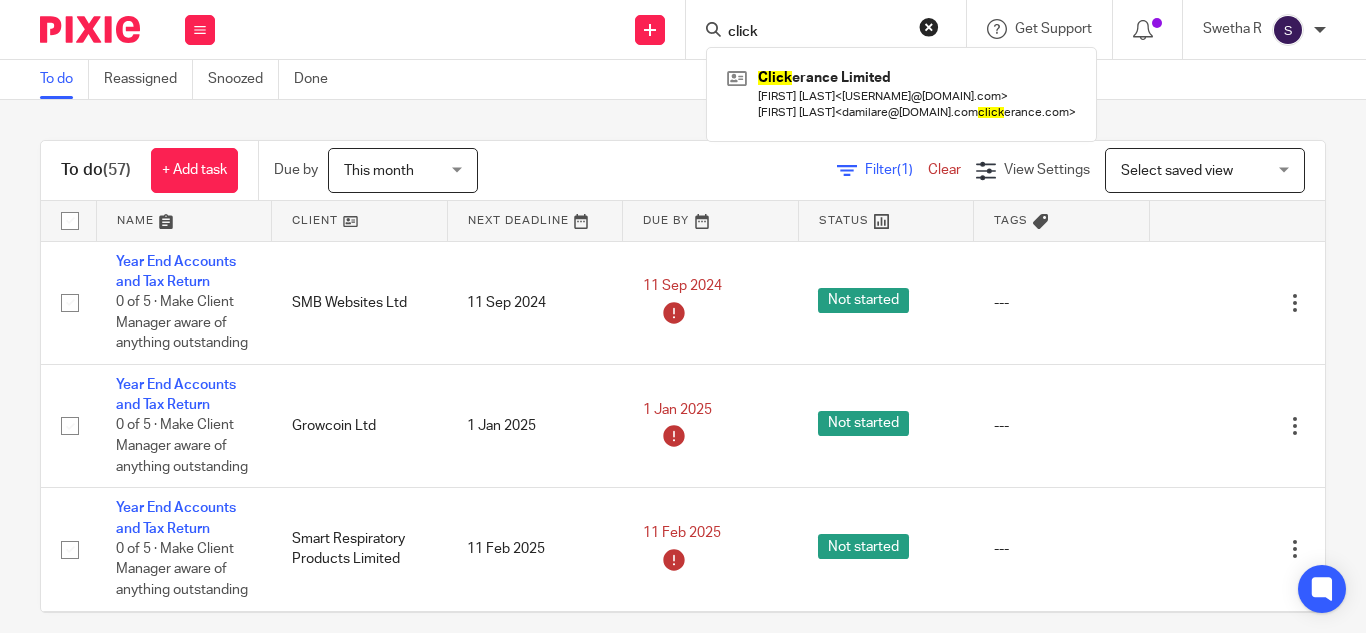 click on "To do
(57)
+ Add task
Due by
This month
This month
Today
Tomorrow
This week
Next week
This month
Next month
All
this_month     Filter
(1) Clear     View Settings   View Settings     (1) Filters   Clear   Save     Manage saved views
Select saved view
Select saved view
Select saved view
Name     Client     Next Deadline     Due By     Status   Tags
No client selected
No client selected
1971 Bespoke Ltd
3Fin Analytics Ltd
3Stage Ltd
6FM Ventures Ltd
77 Marylands Road Limited" at bounding box center (683, 366) 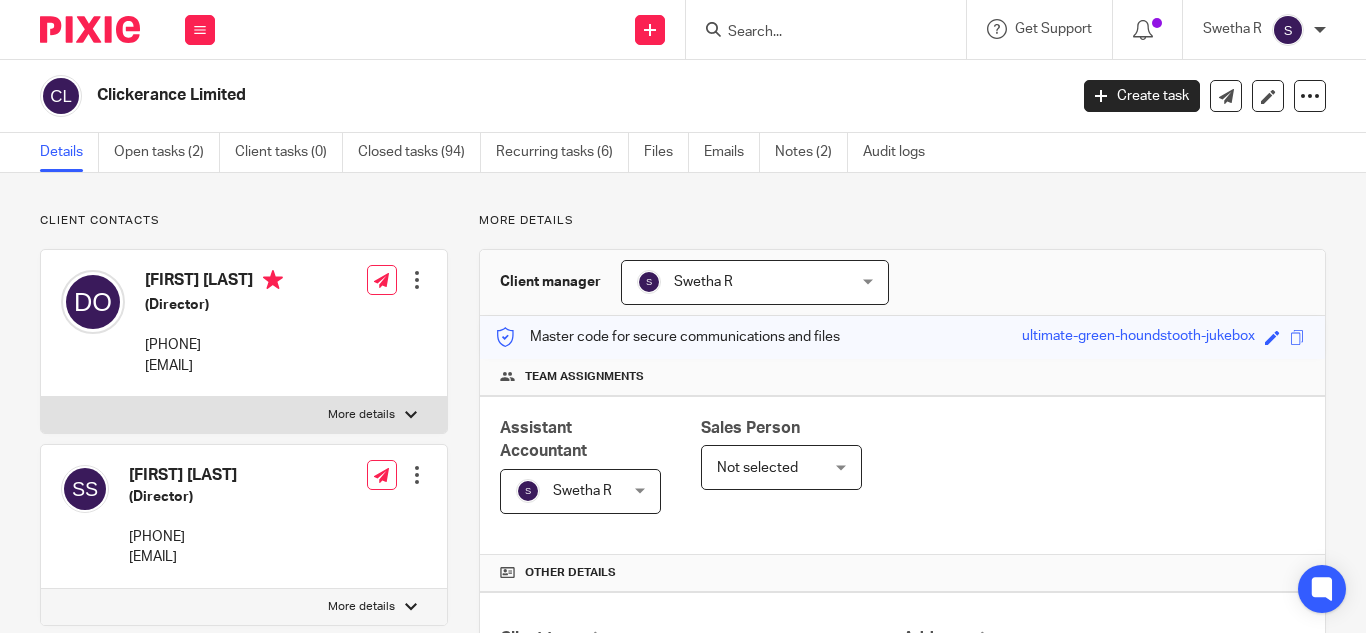 scroll, scrollTop: 0, scrollLeft: 0, axis: both 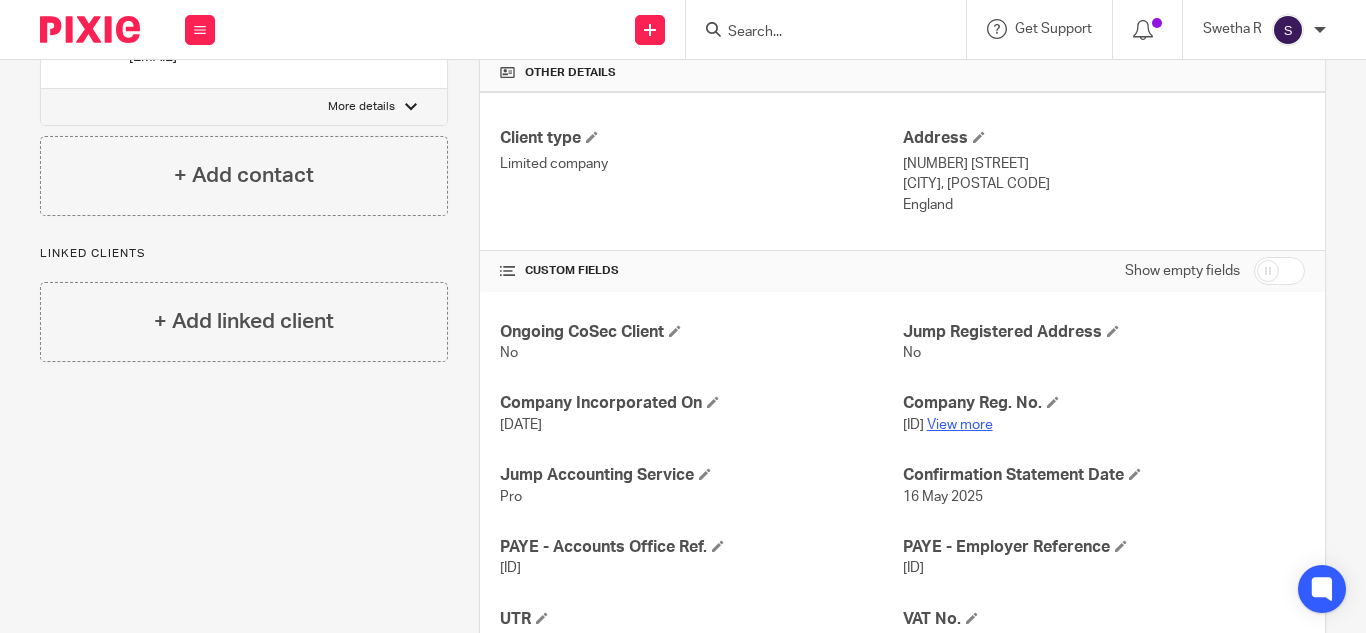 click on "View more" at bounding box center [960, 425] 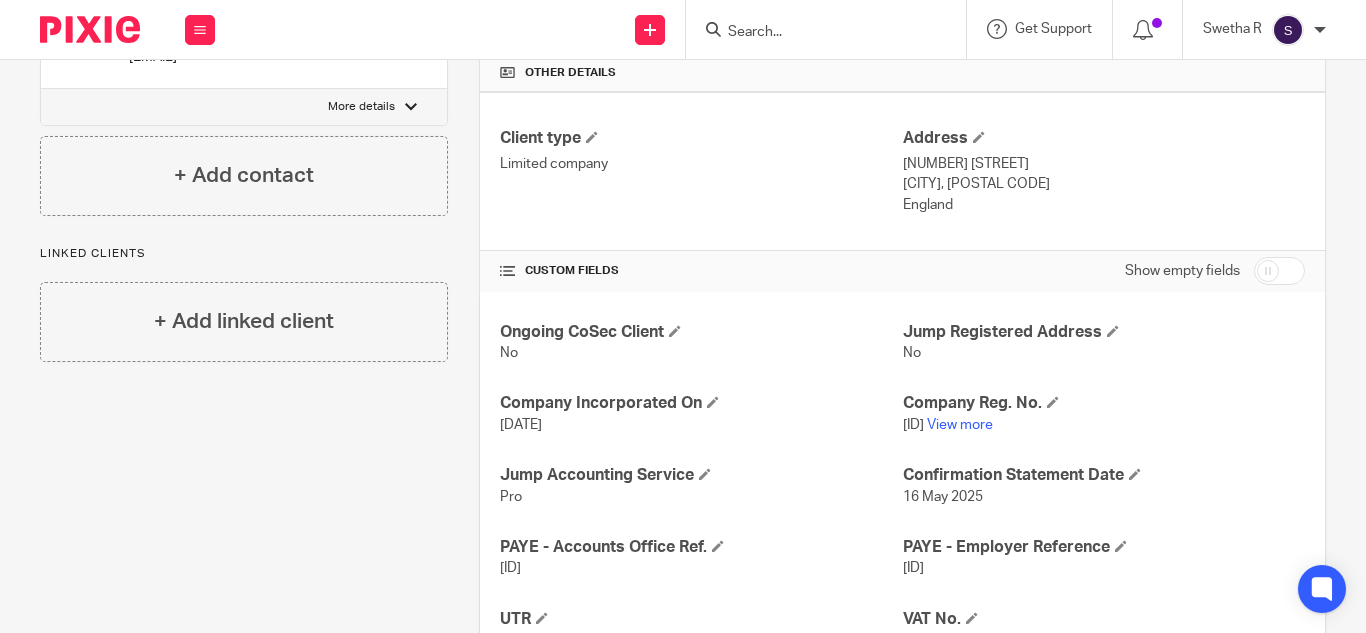 click at bounding box center (816, 33) 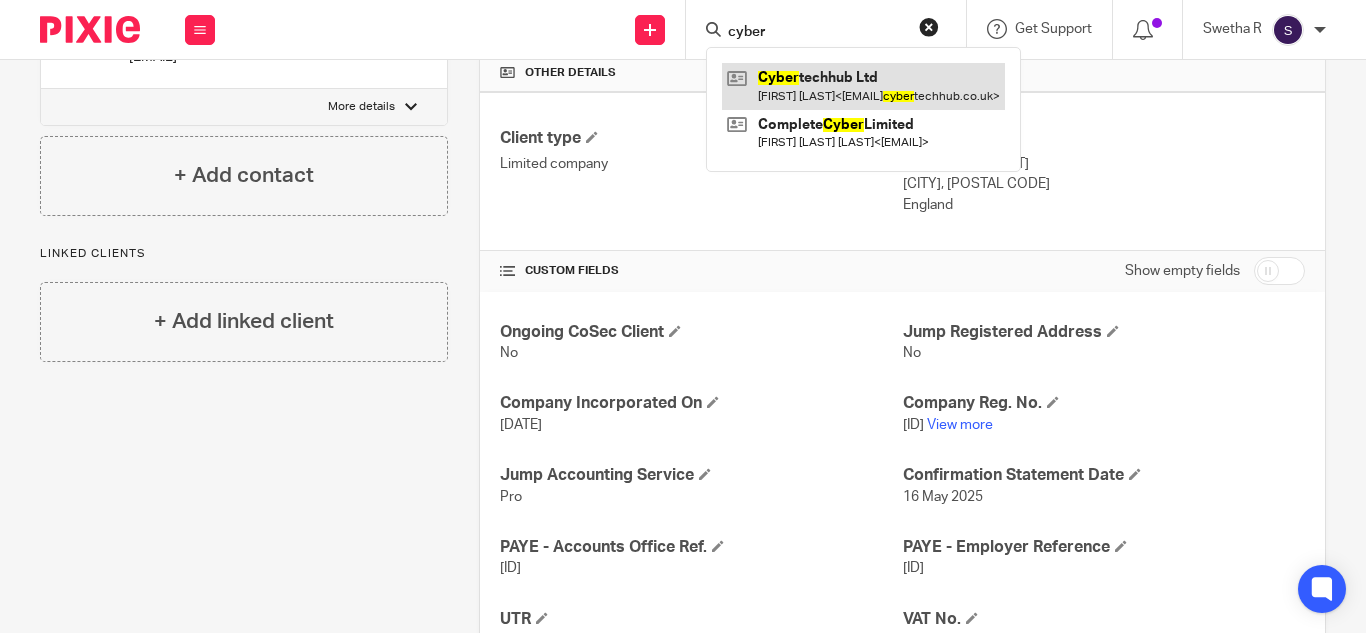 type on "cyber" 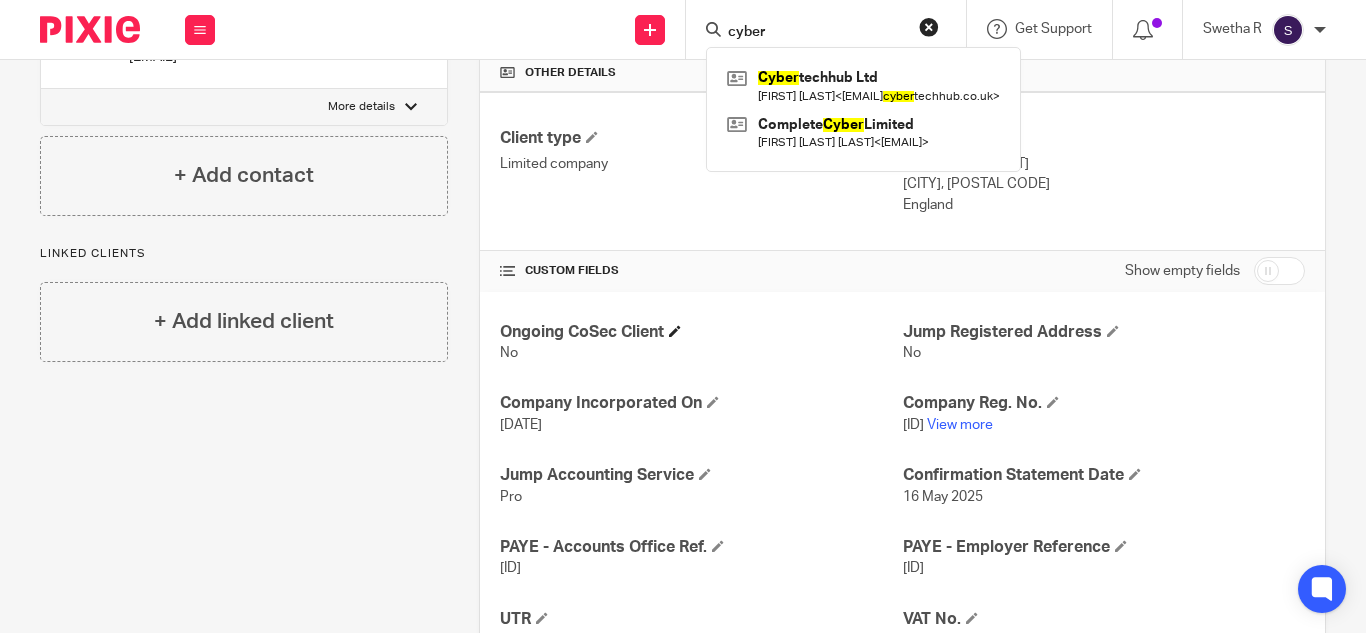 click on "Ongoing CoSec Client" at bounding box center (701, 332) 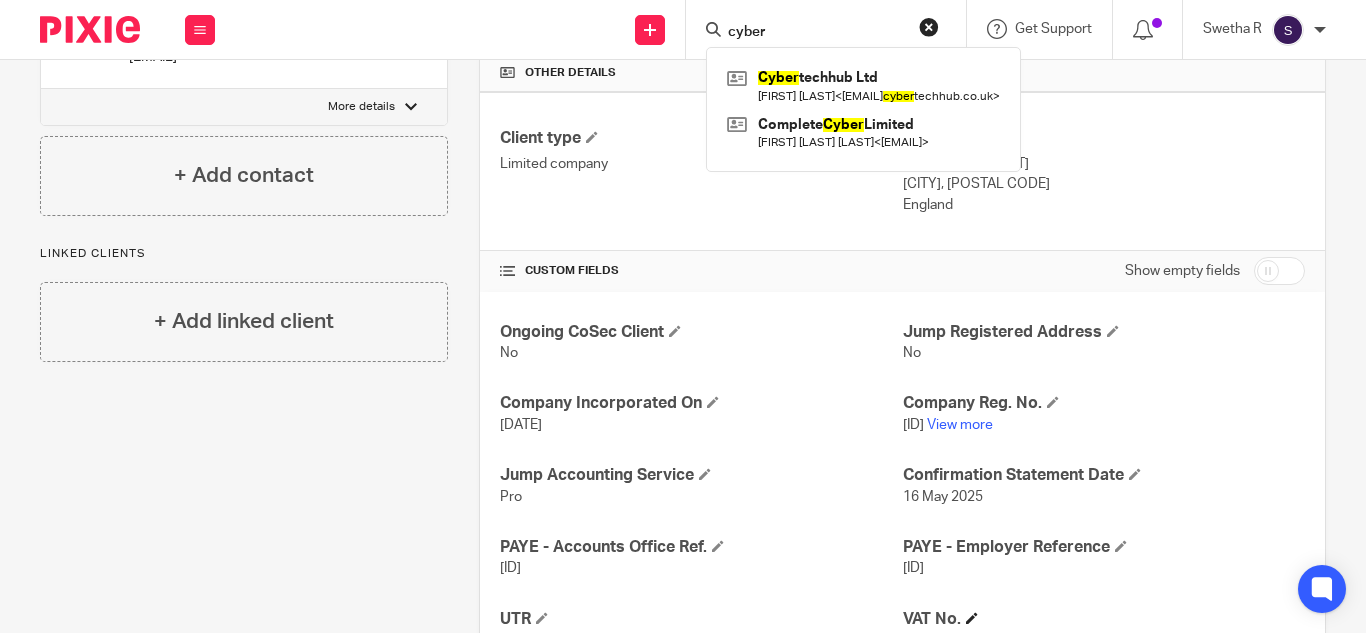 type 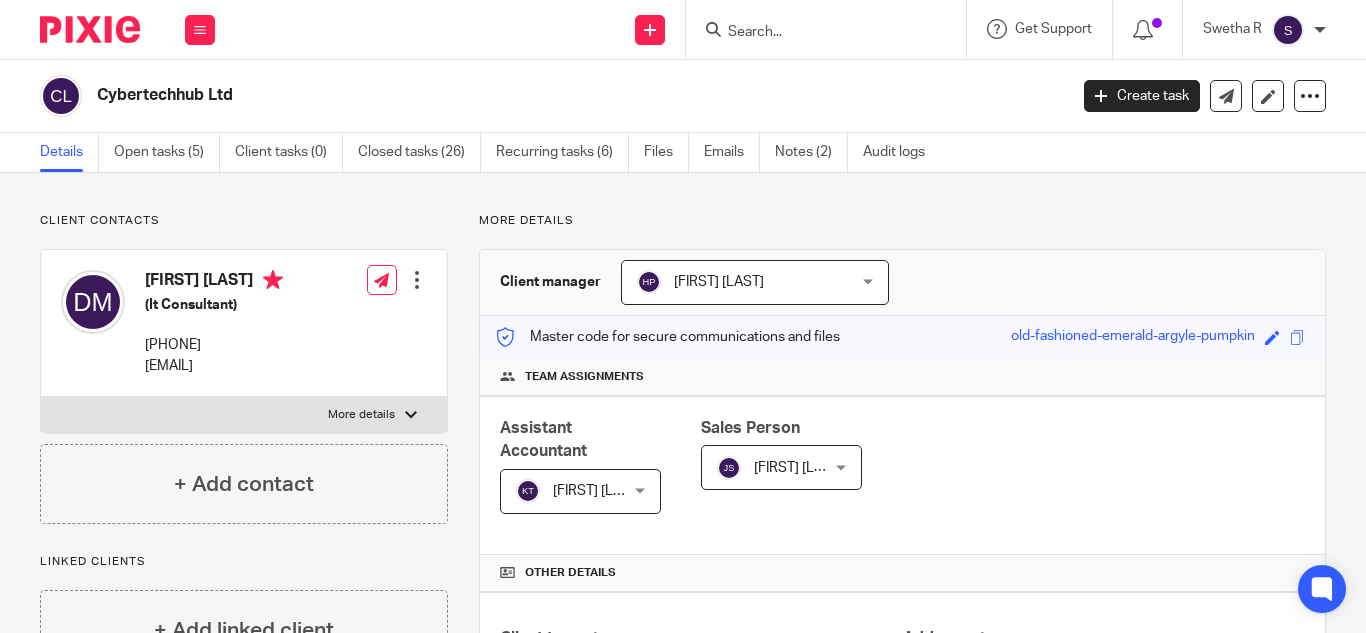 scroll, scrollTop: 0, scrollLeft: 0, axis: both 